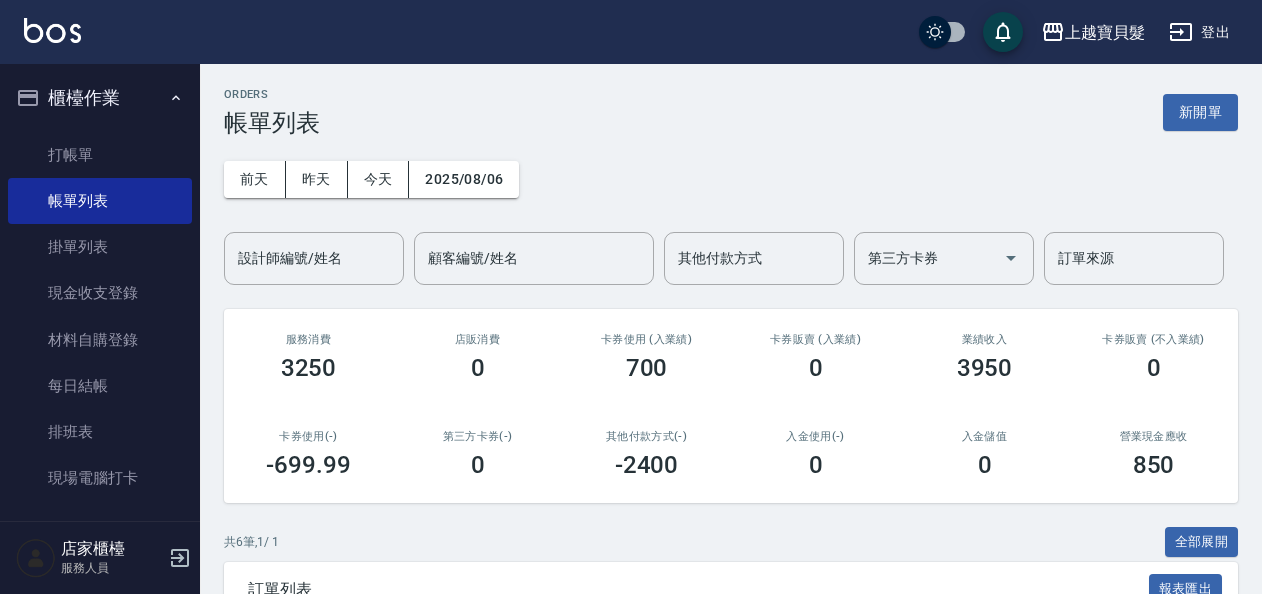 scroll, scrollTop: 448, scrollLeft: 0, axis: vertical 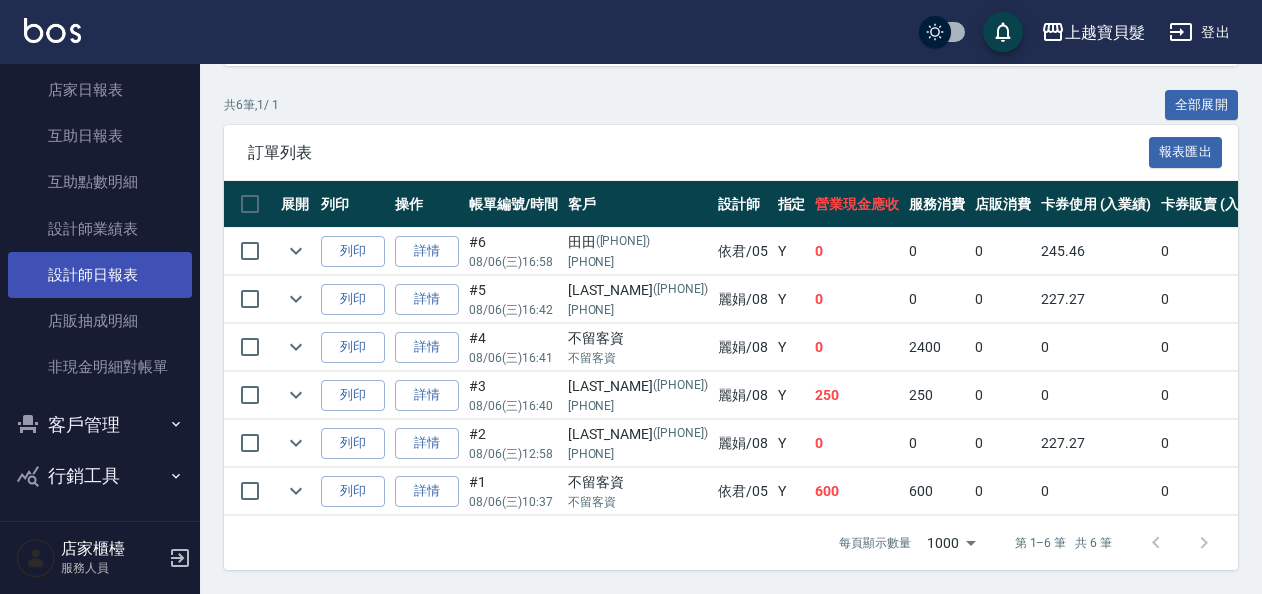 click on "設計師日報表" at bounding box center (100, 275) 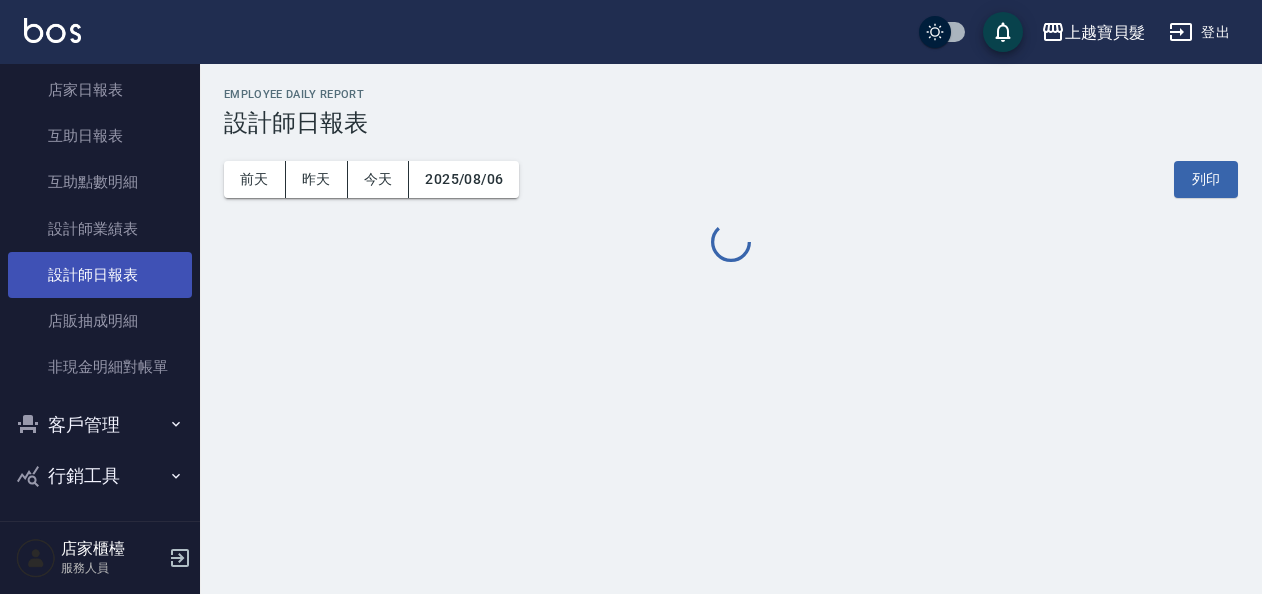 scroll, scrollTop: 0, scrollLeft: 0, axis: both 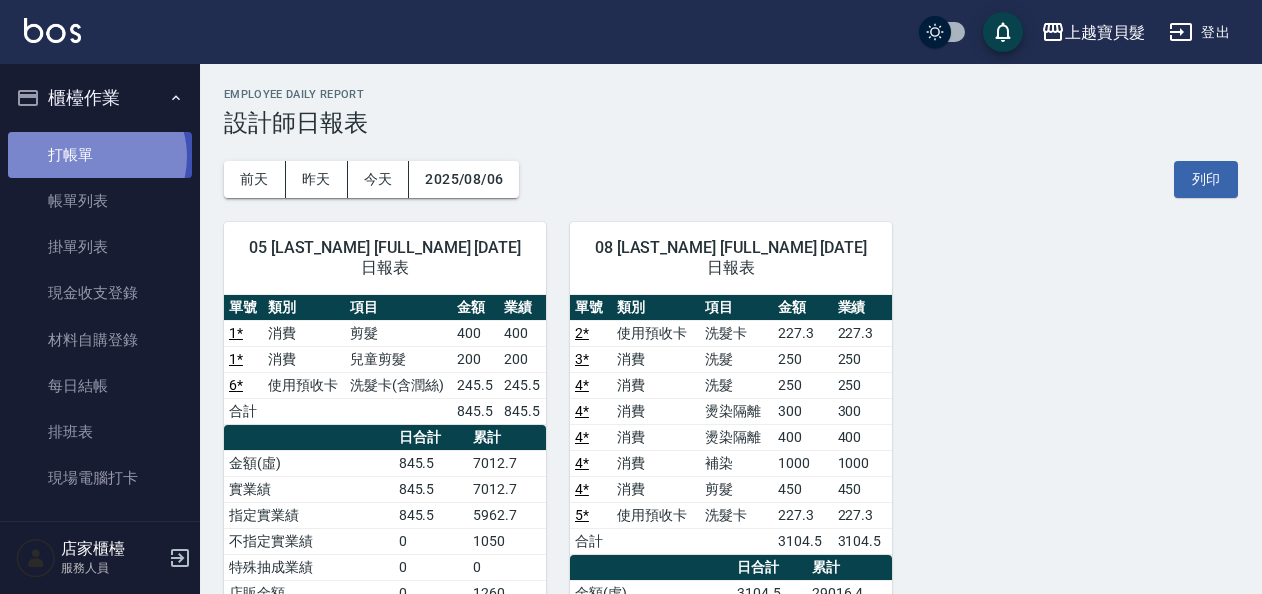 click on "打帳單" at bounding box center (100, 155) 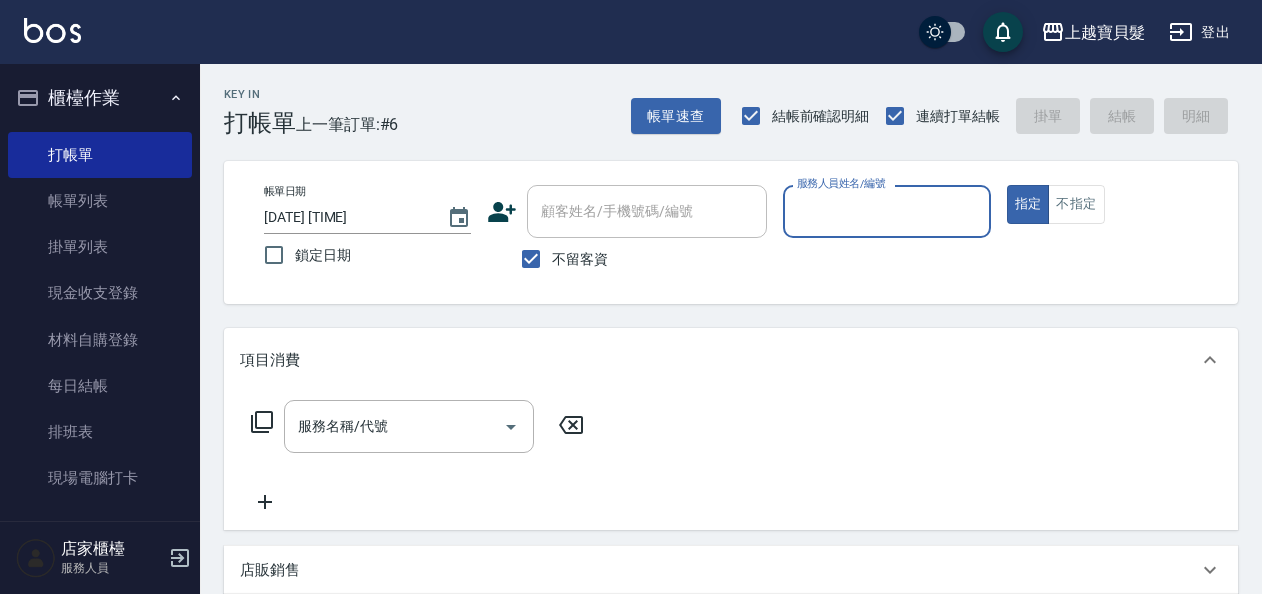 click on "服務人員姓名/編號" at bounding box center (886, 211) 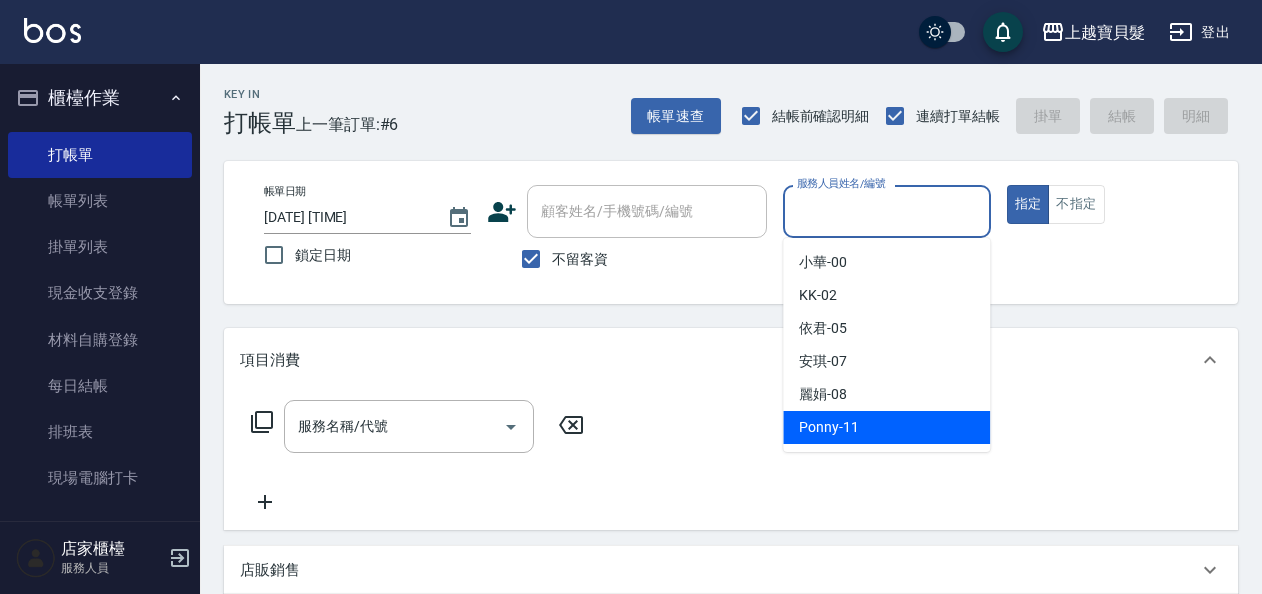 click on "Ponny -11" at bounding box center (886, 427) 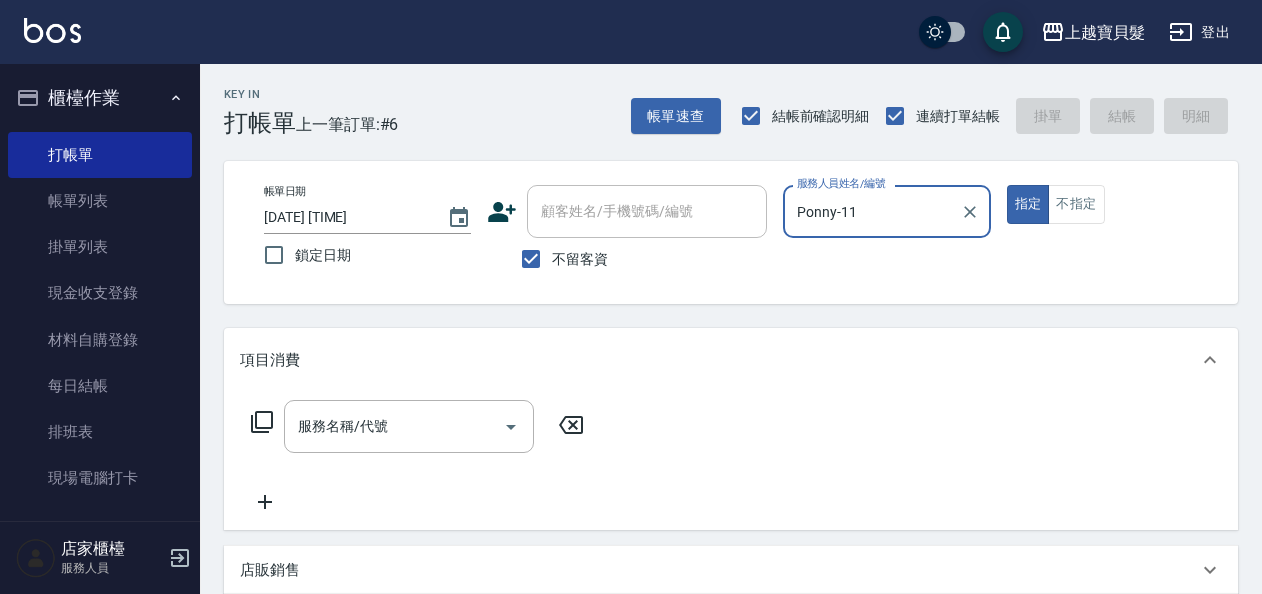 click 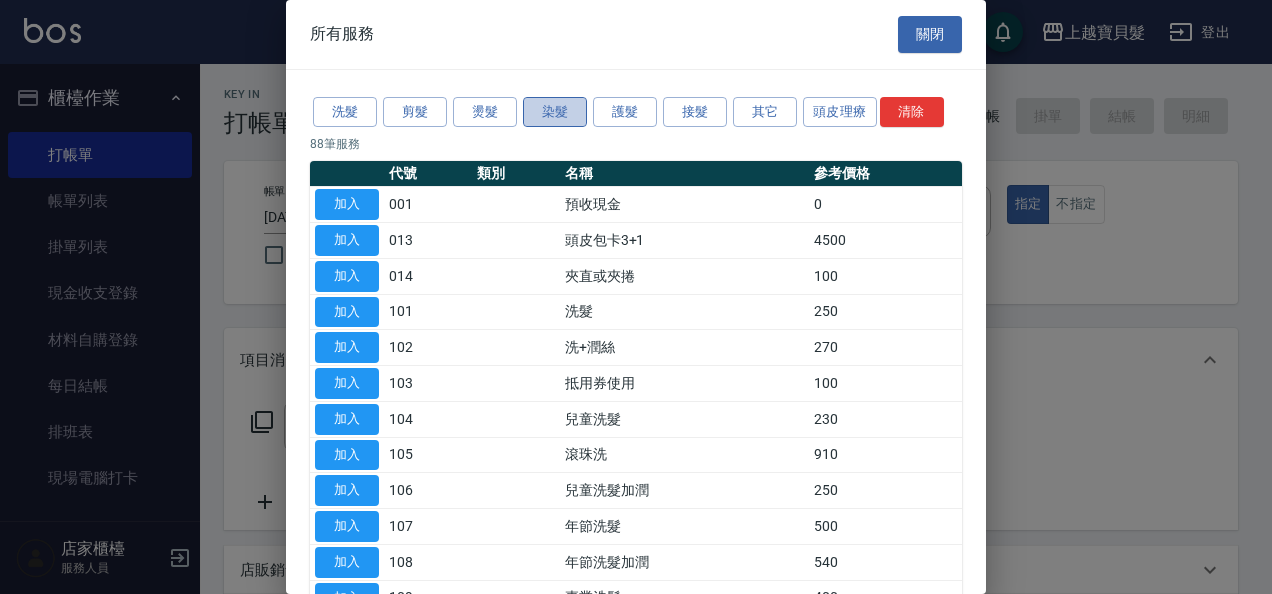 click on "染髮" at bounding box center (555, 112) 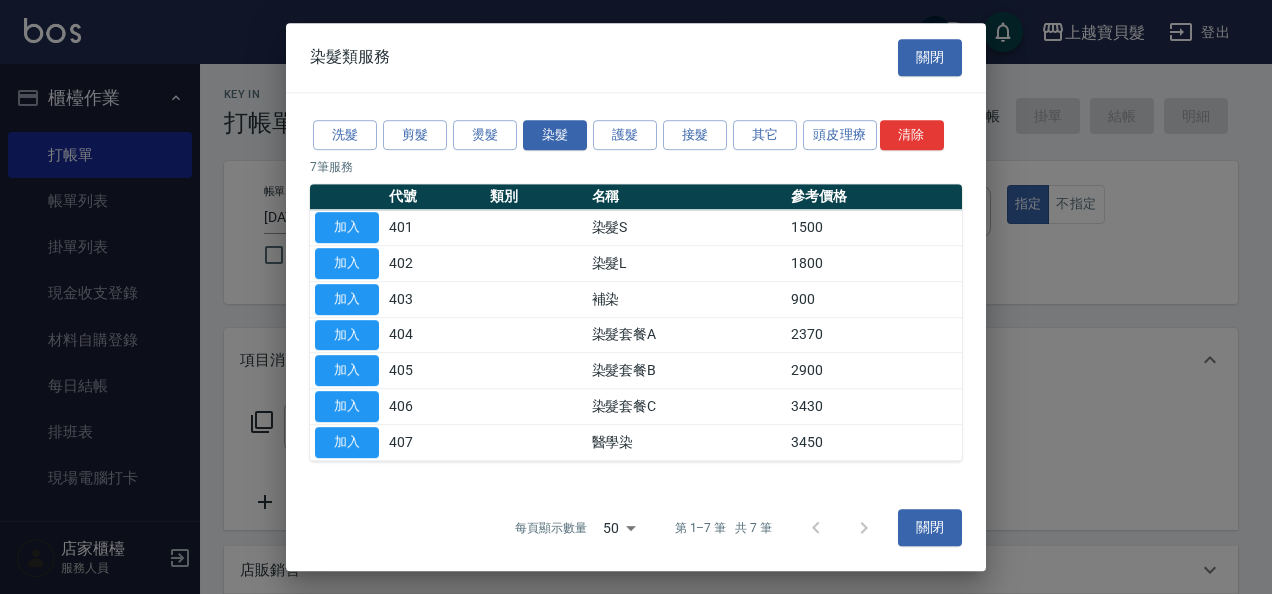 drag, startPoint x: 336, startPoint y: 219, endPoint x: 358, endPoint y: 240, distance: 30.413813 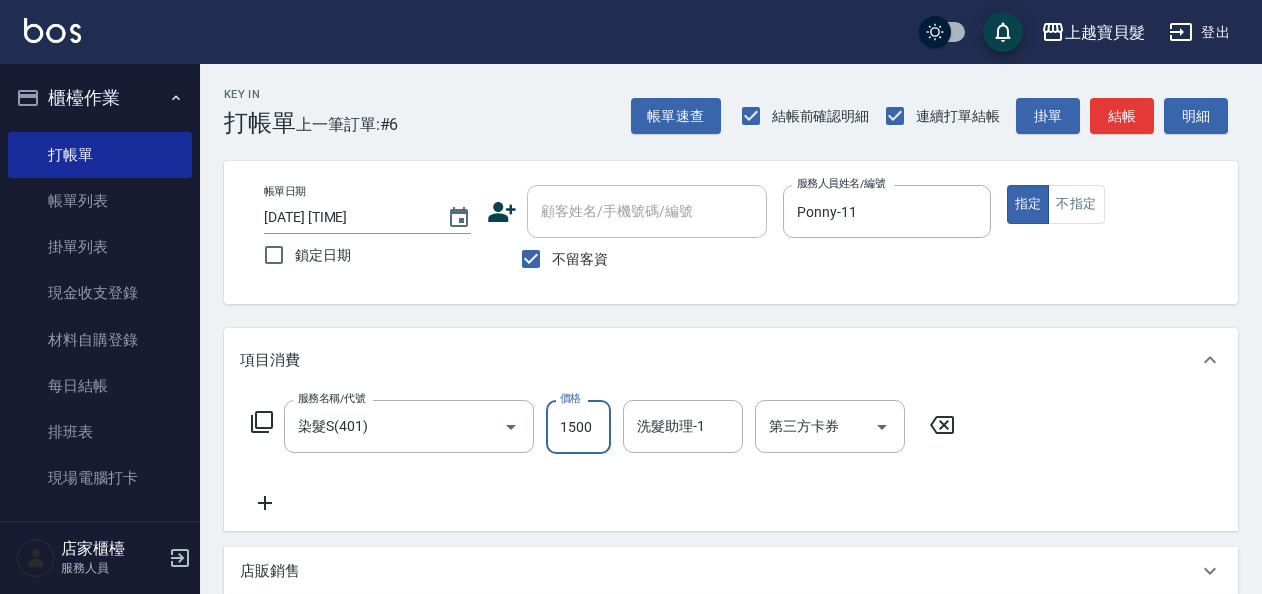click on "1500" at bounding box center [578, 427] 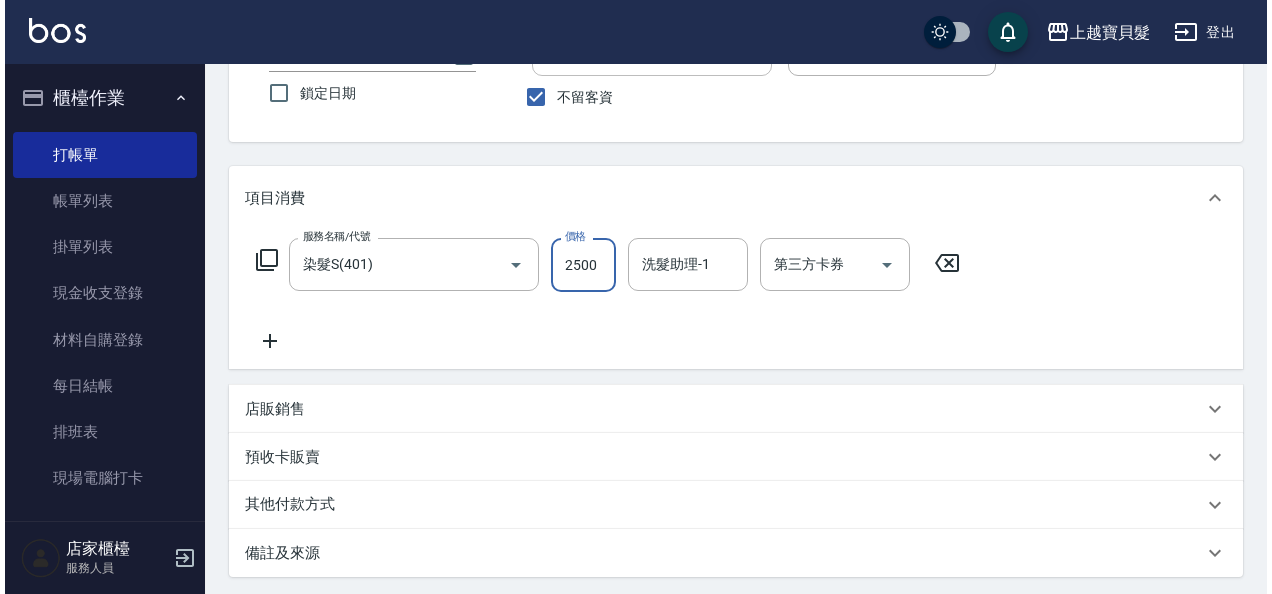 scroll, scrollTop: 369, scrollLeft: 0, axis: vertical 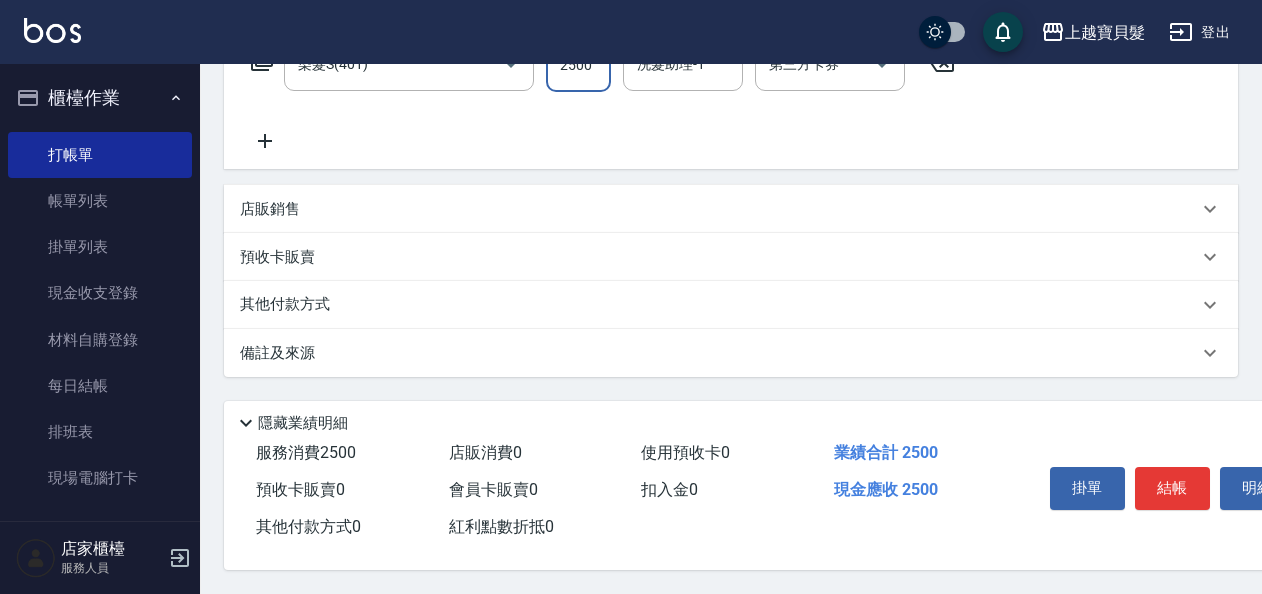 type on "2500" 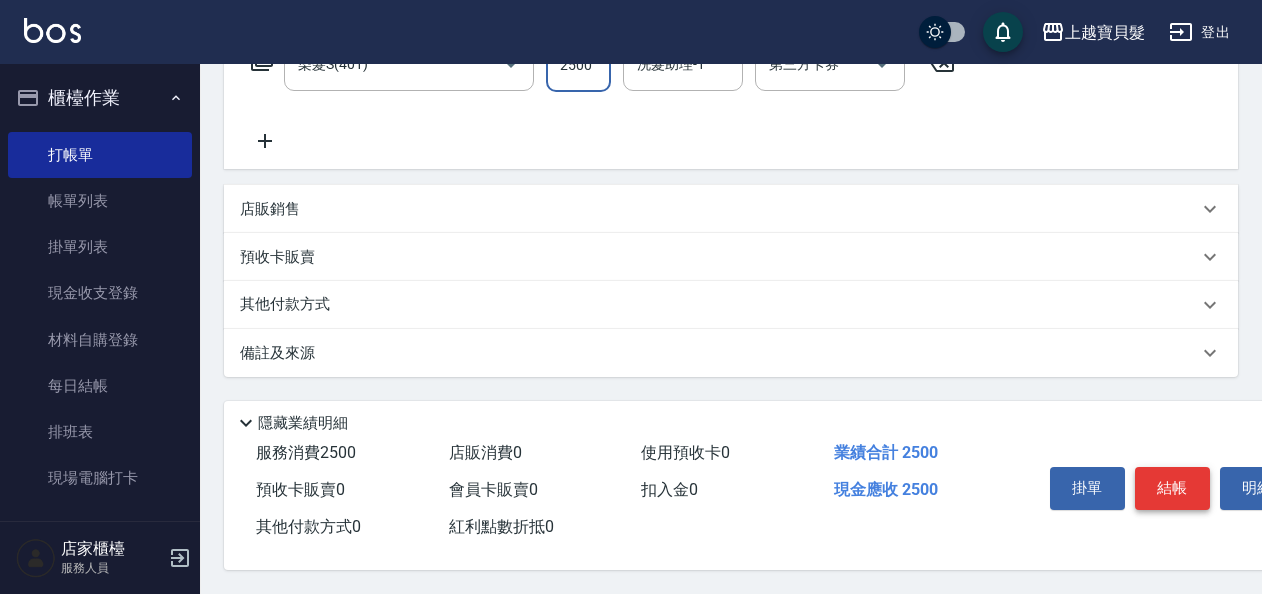 drag, startPoint x: 1176, startPoint y: 503, endPoint x: 1163, endPoint y: 483, distance: 23.853722 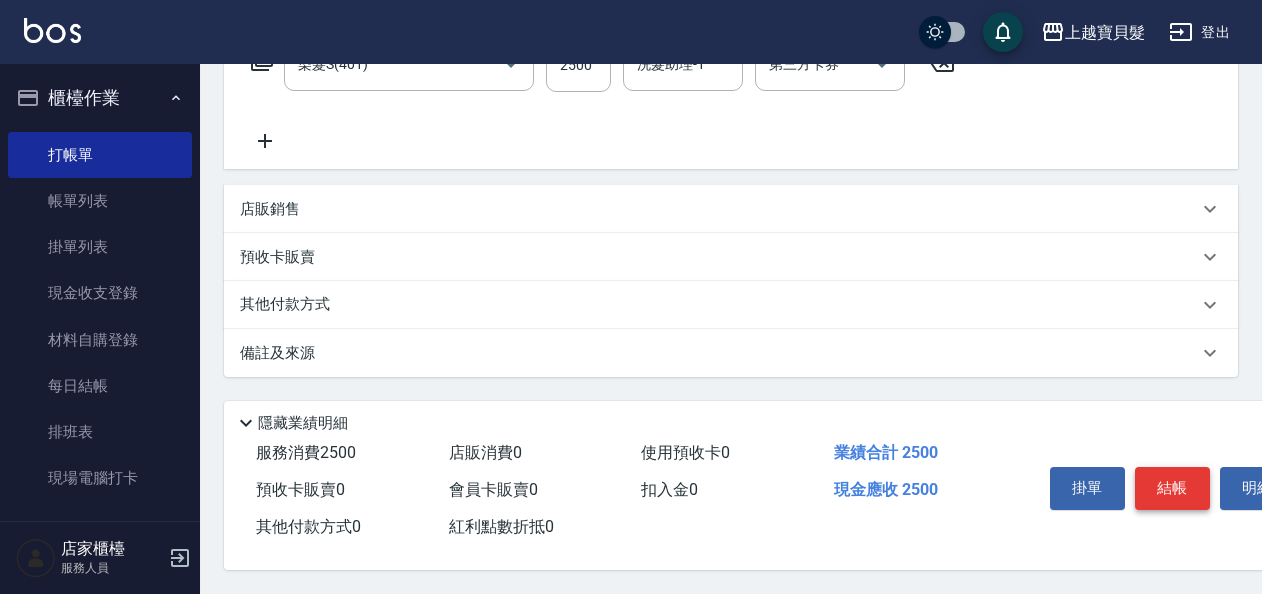 click on "結帳" at bounding box center [1172, 488] 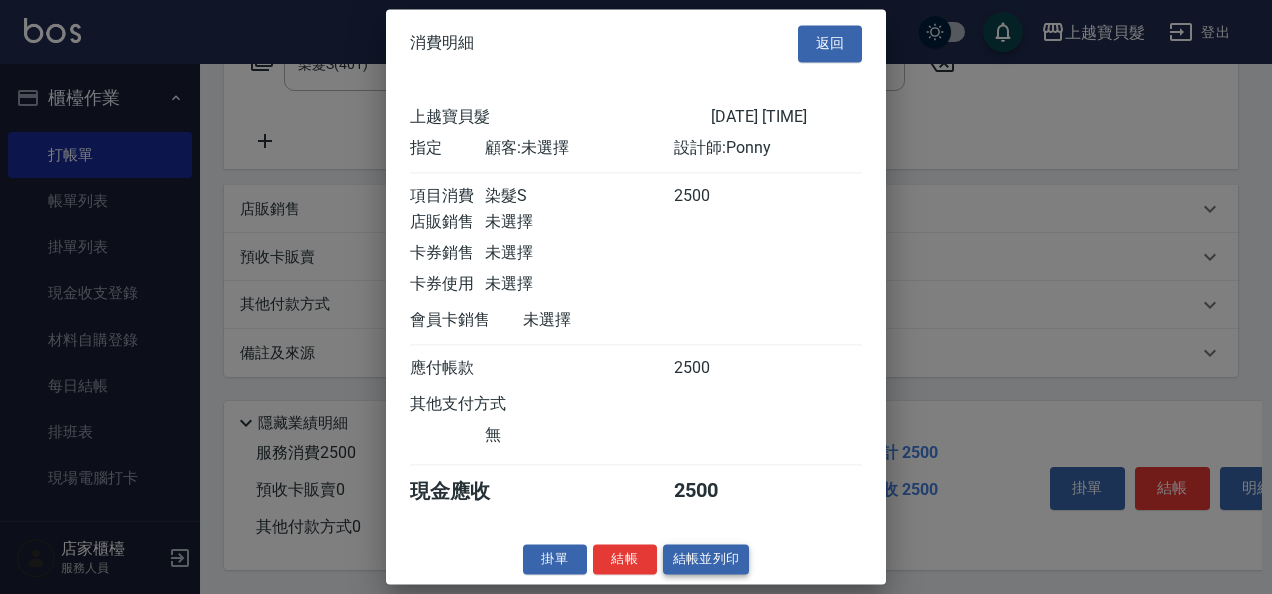 scroll, scrollTop: 5, scrollLeft: 0, axis: vertical 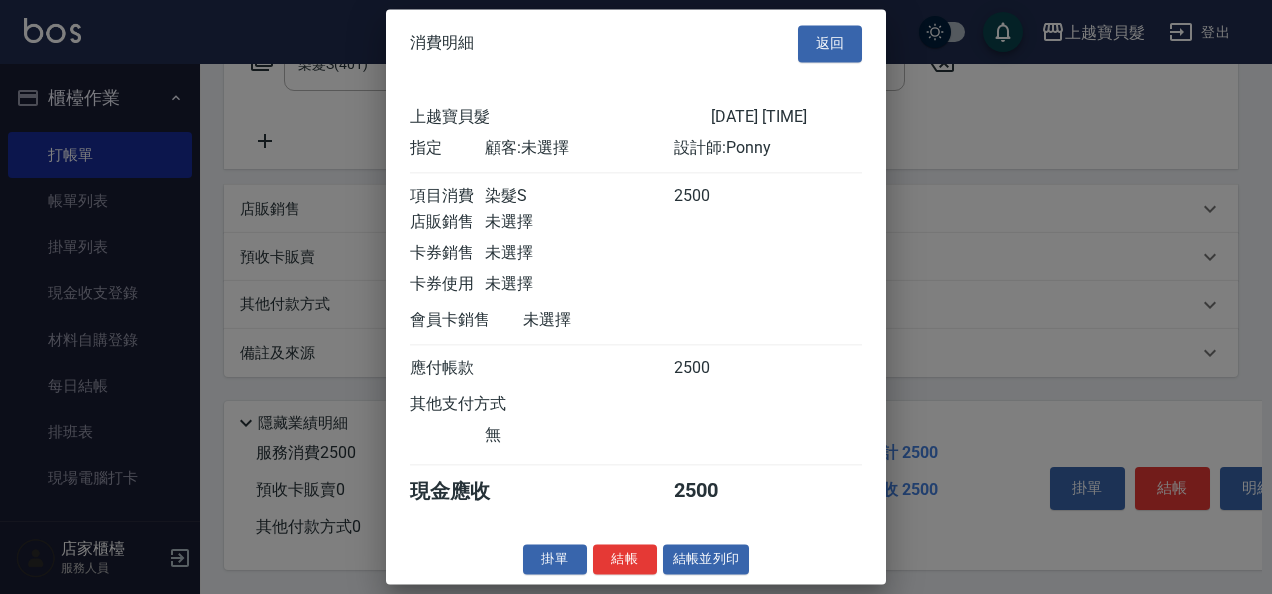 click on "結帳並列印" at bounding box center [706, 559] 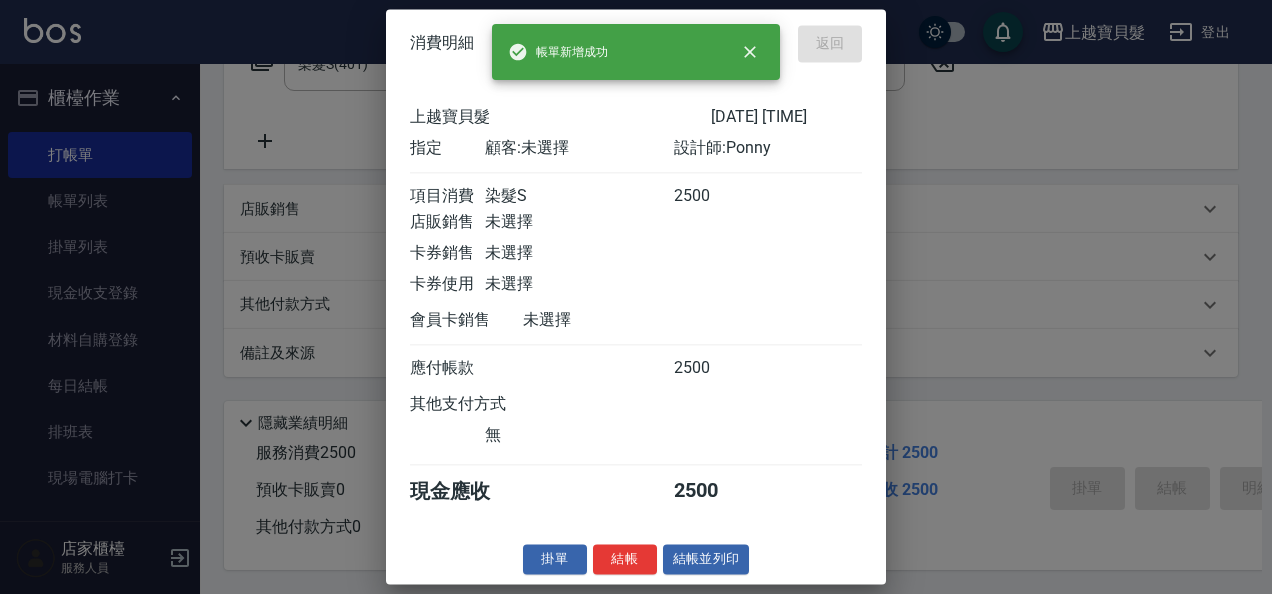 type 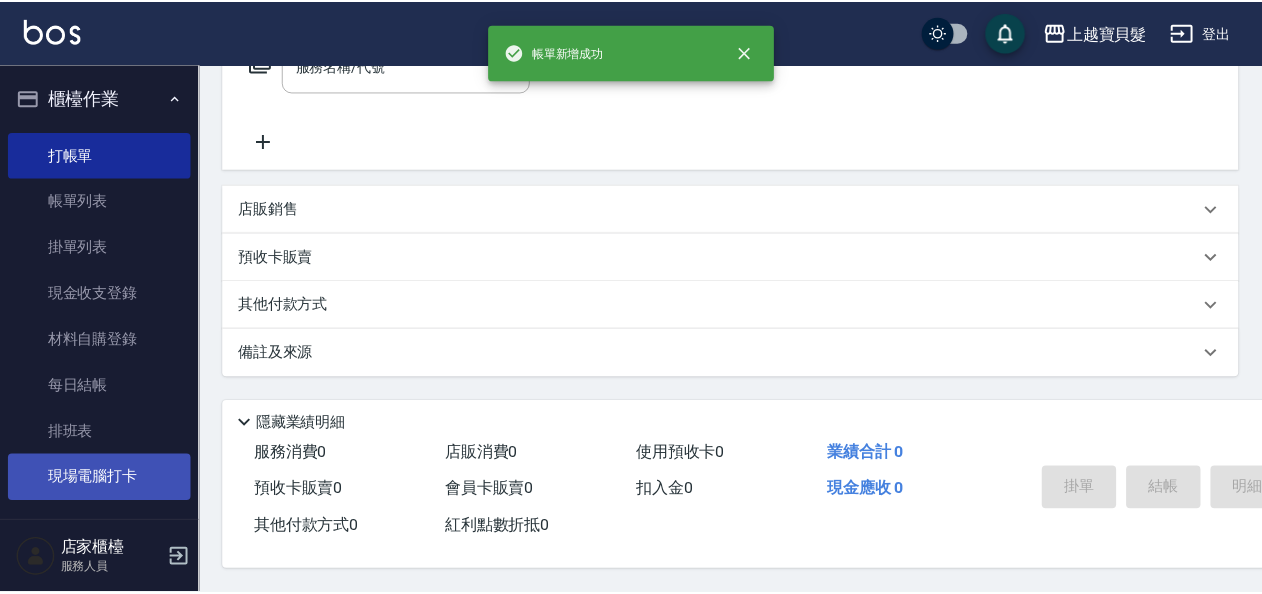 scroll, scrollTop: 0, scrollLeft: 0, axis: both 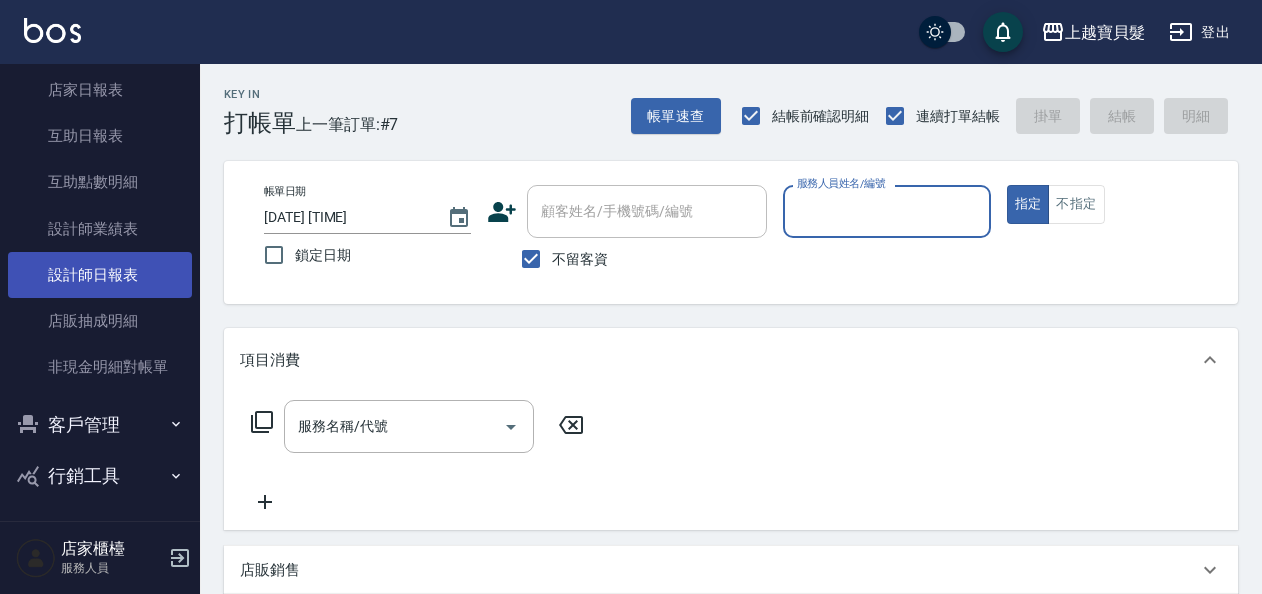 click on "設計師日報表" at bounding box center [100, 275] 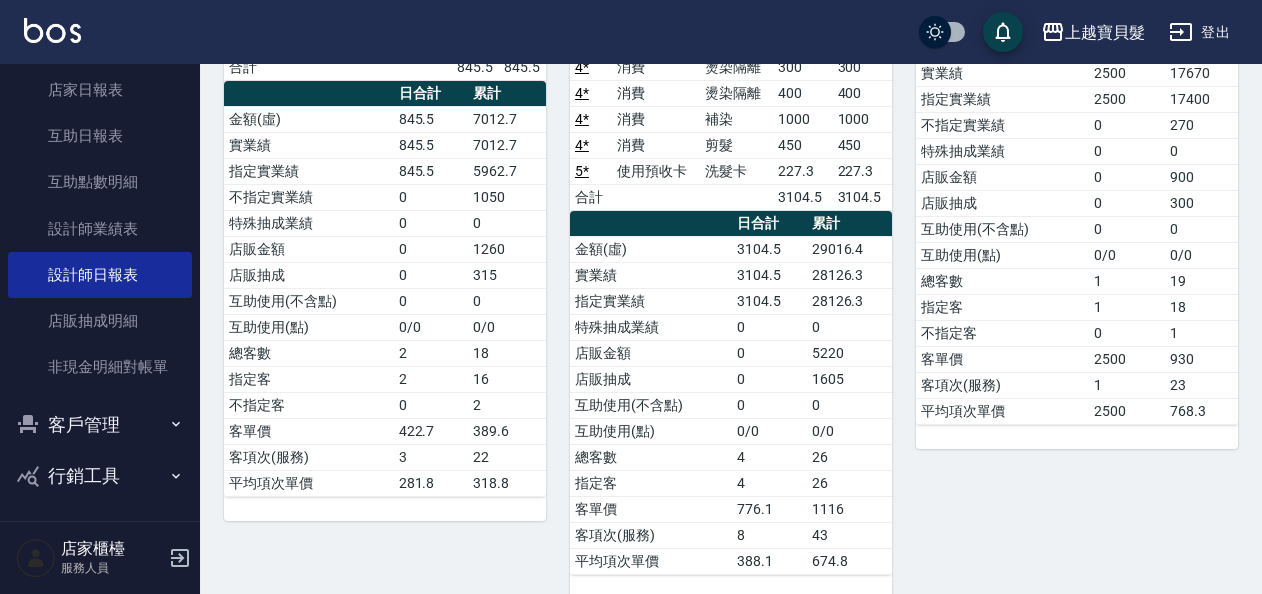 scroll, scrollTop: 44, scrollLeft: 0, axis: vertical 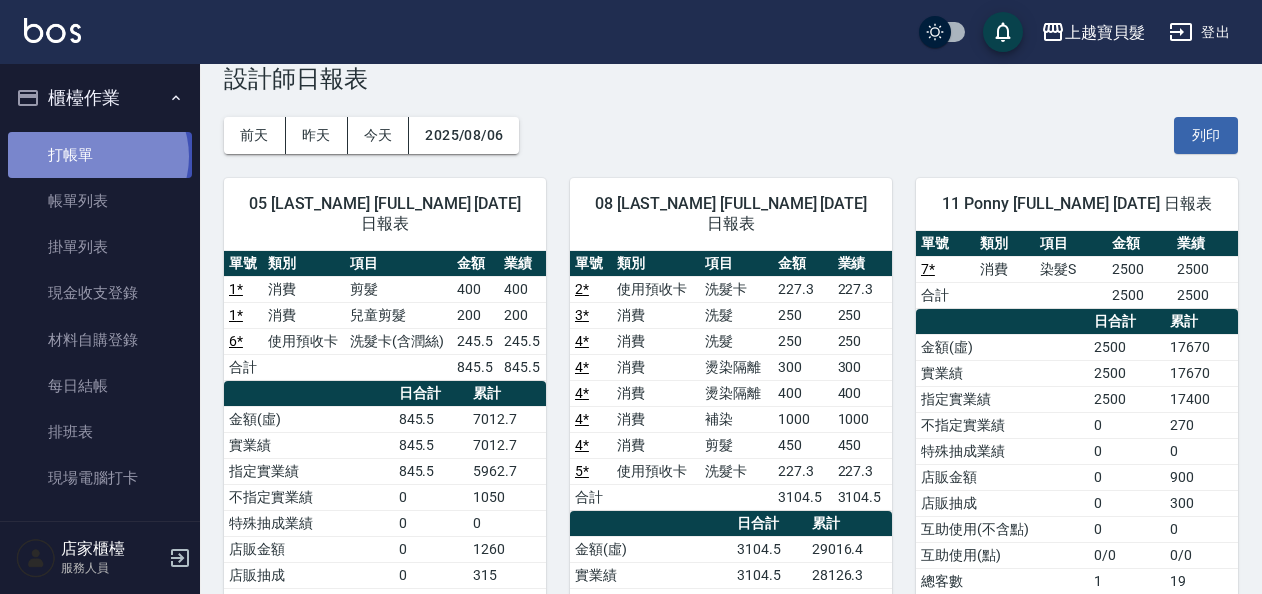 click on "打帳單" at bounding box center (100, 155) 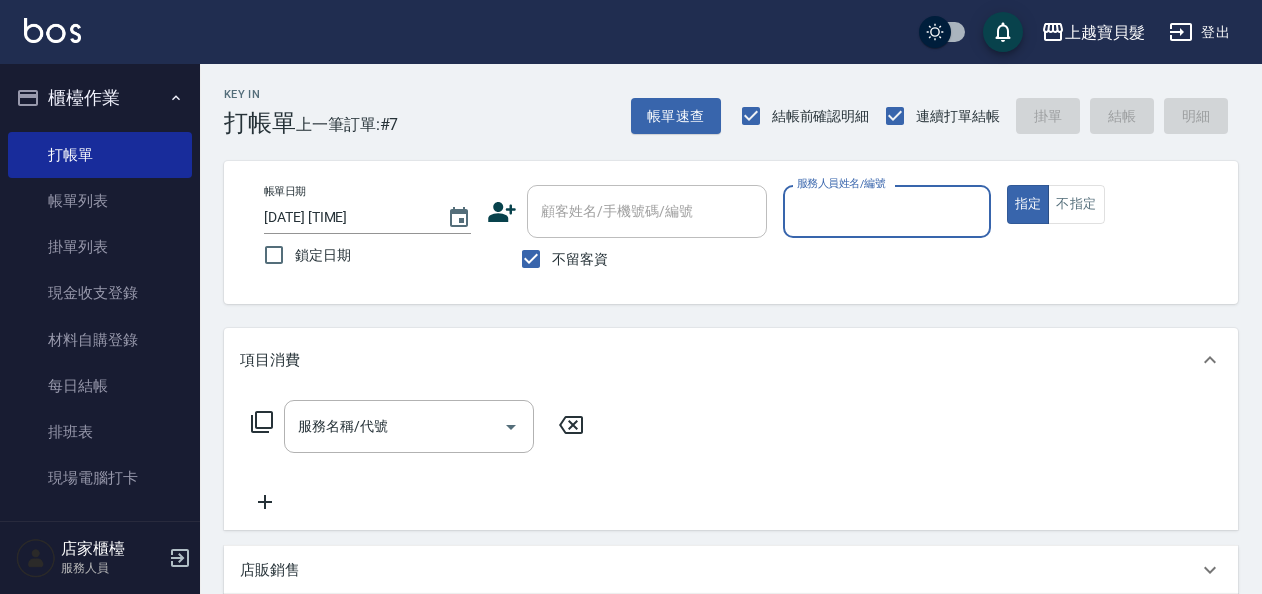 click on "服務人員姓名/編號" at bounding box center (886, 211) 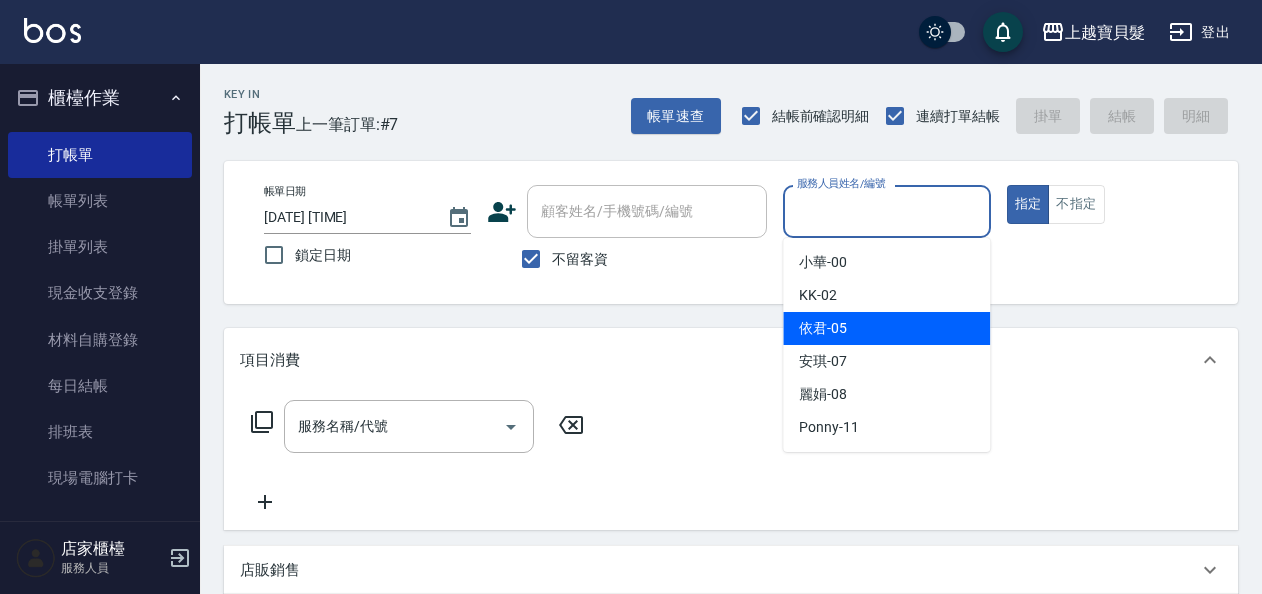click on "依君 -05" at bounding box center [886, 328] 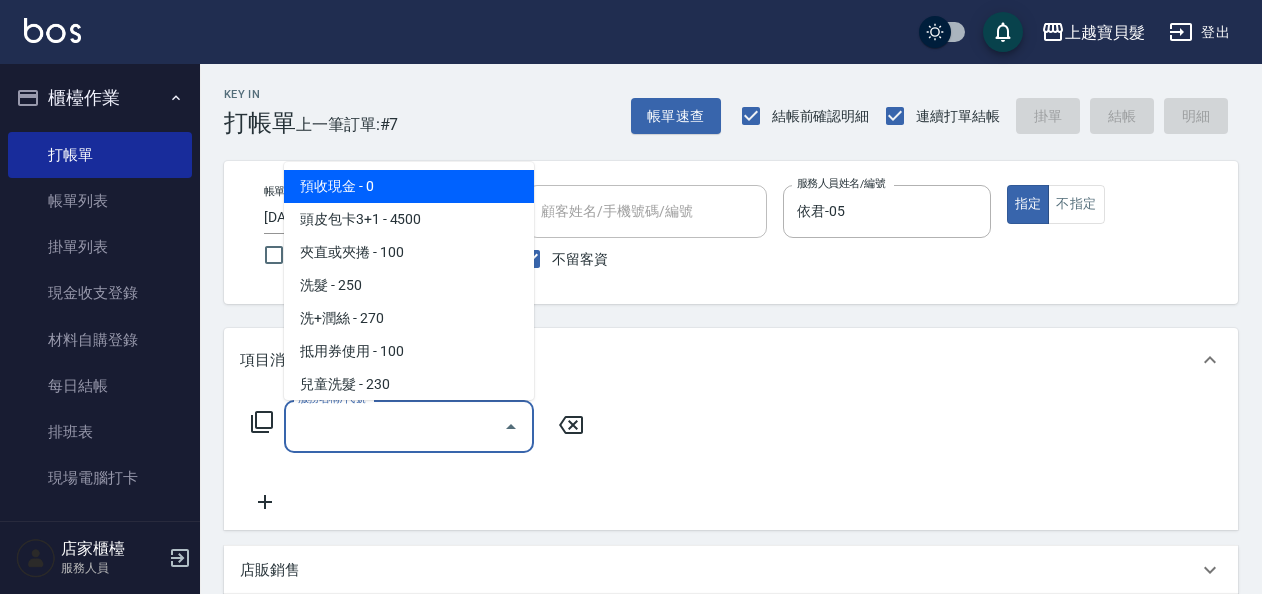 click on "服務名稱/代號" at bounding box center [394, 426] 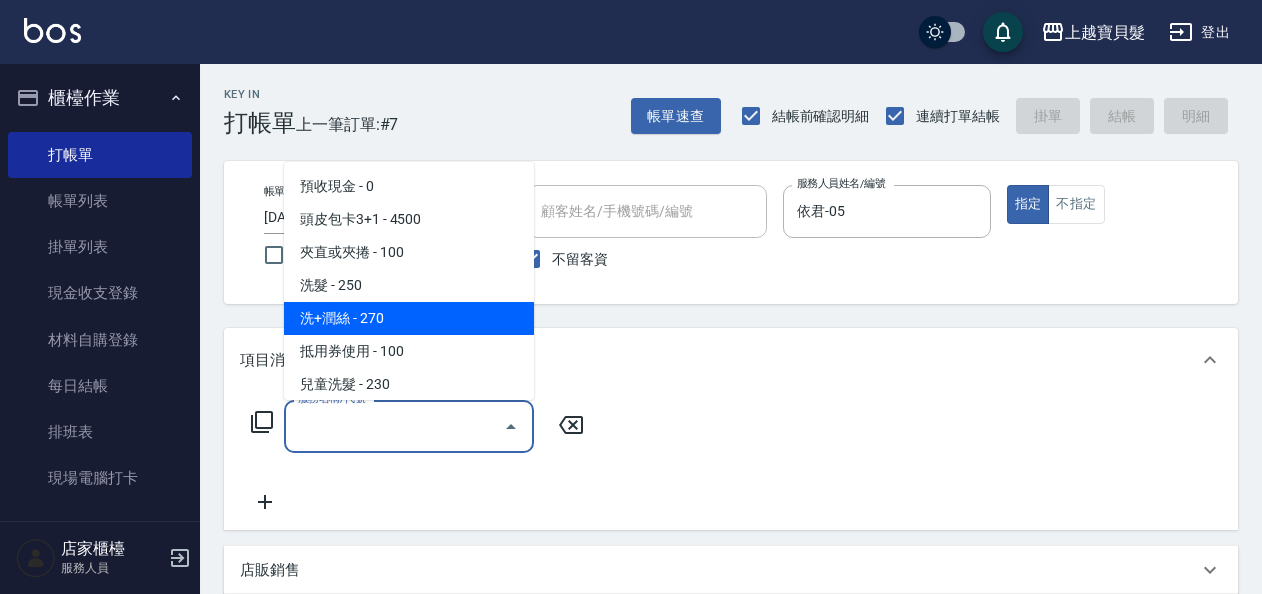 click on "洗+潤絲 - 270" at bounding box center (409, 318) 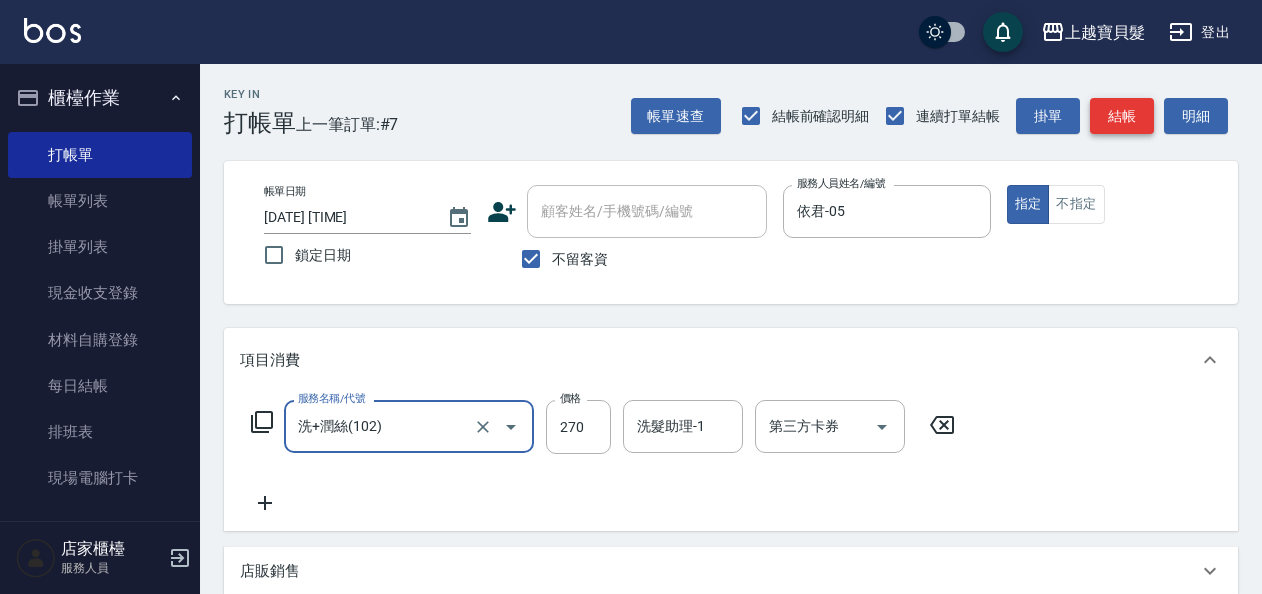 click on "結帳" at bounding box center (1122, 116) 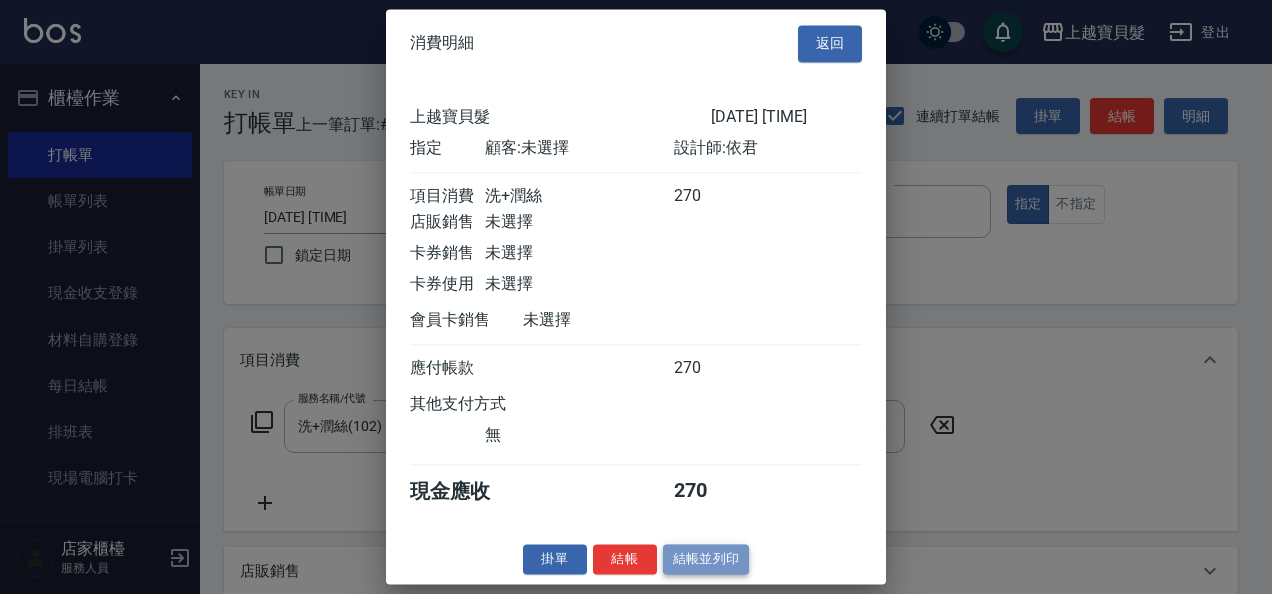 click on "結帳並列印" at bounding box center (706, 559) 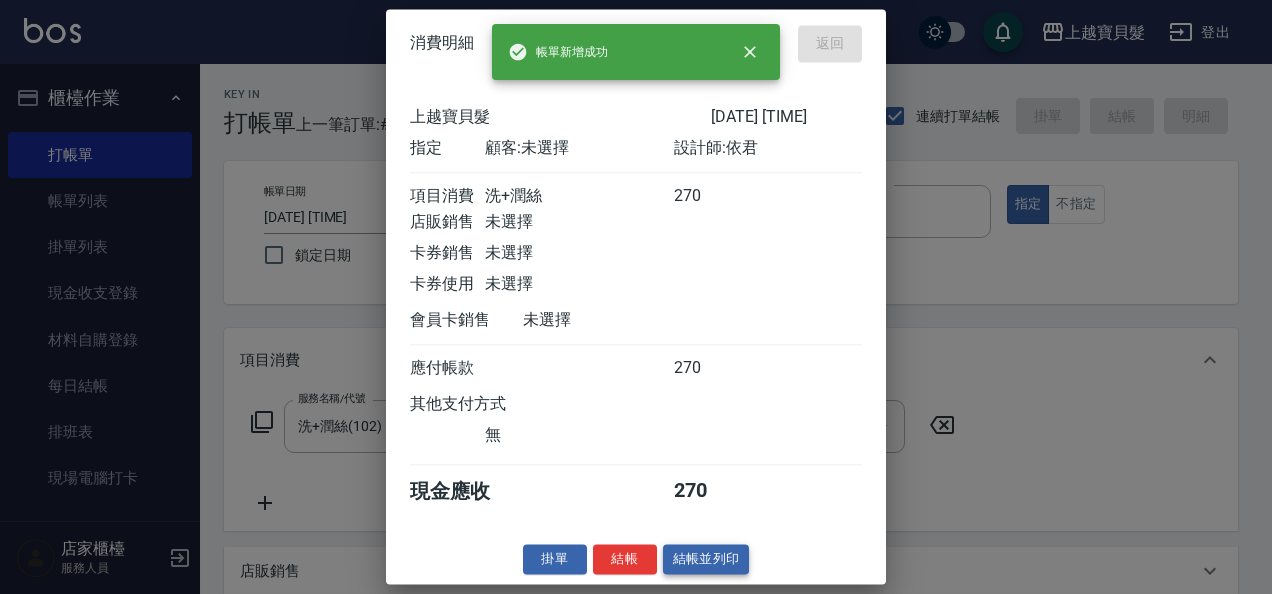 type 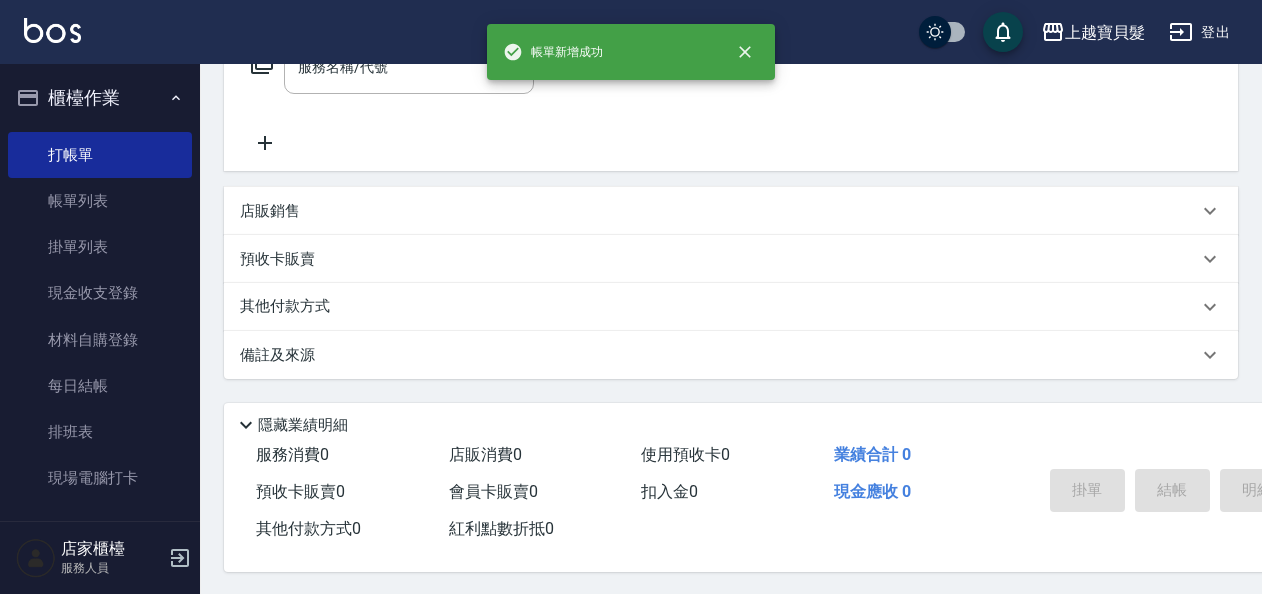 scroll, scrollTop: 368, scrollLeft: 0, axis: vertical 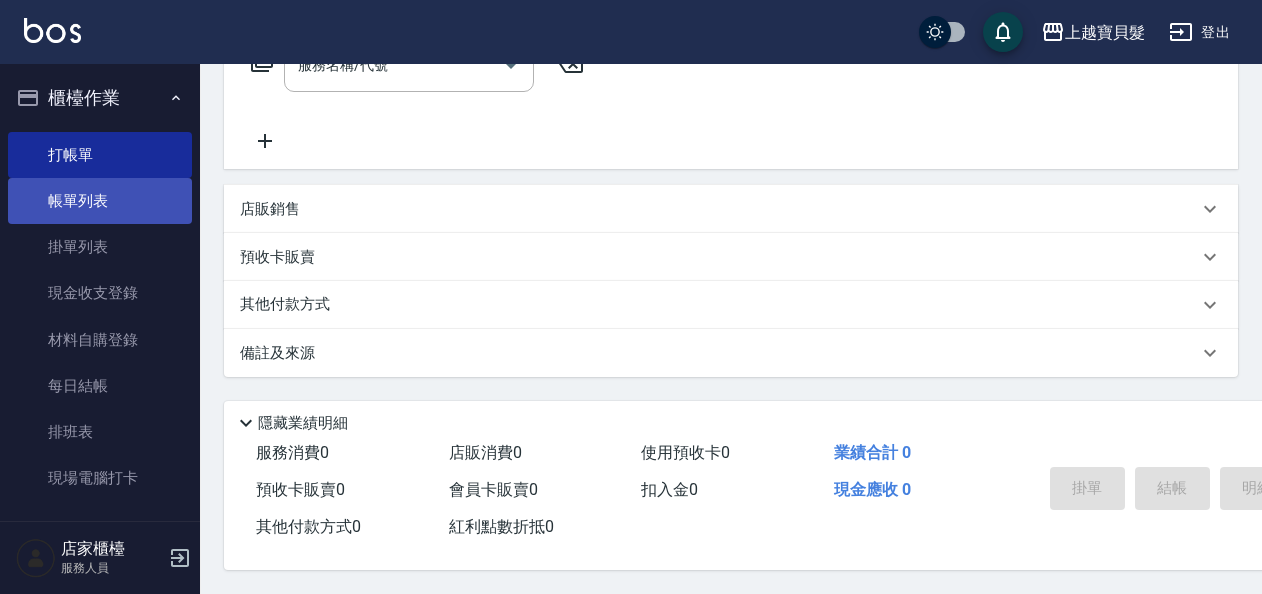 click on "帳單列表" at bounding box center [100, 201] 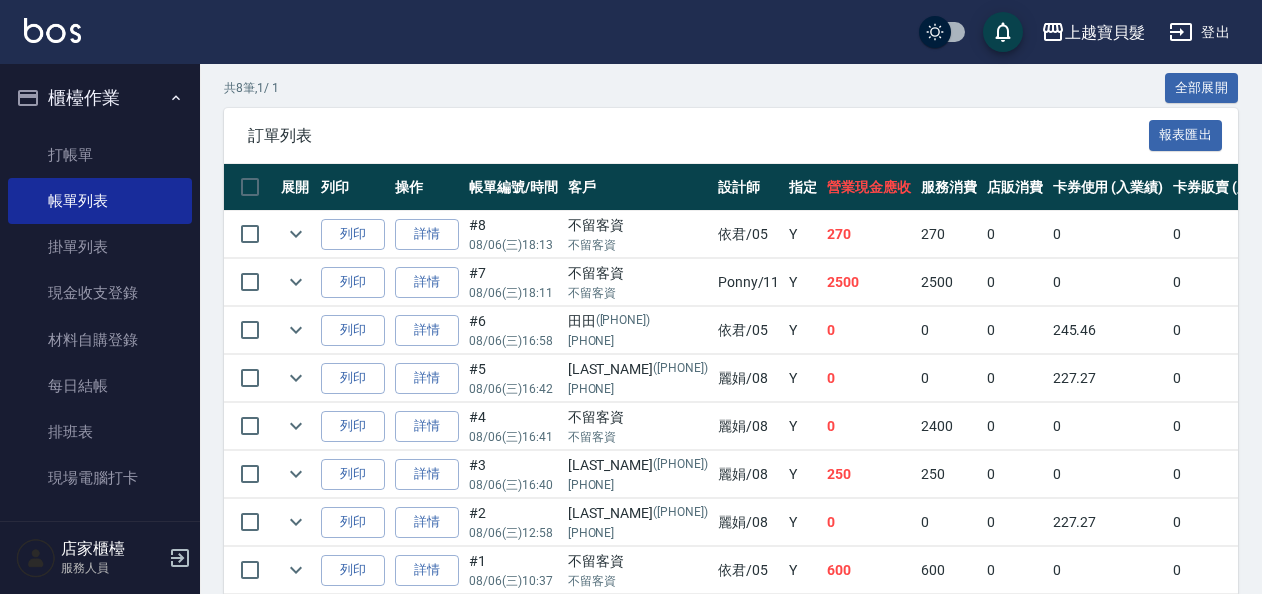 scroll, scrollTop: 542, scrollLeft: 0, axis: vertical 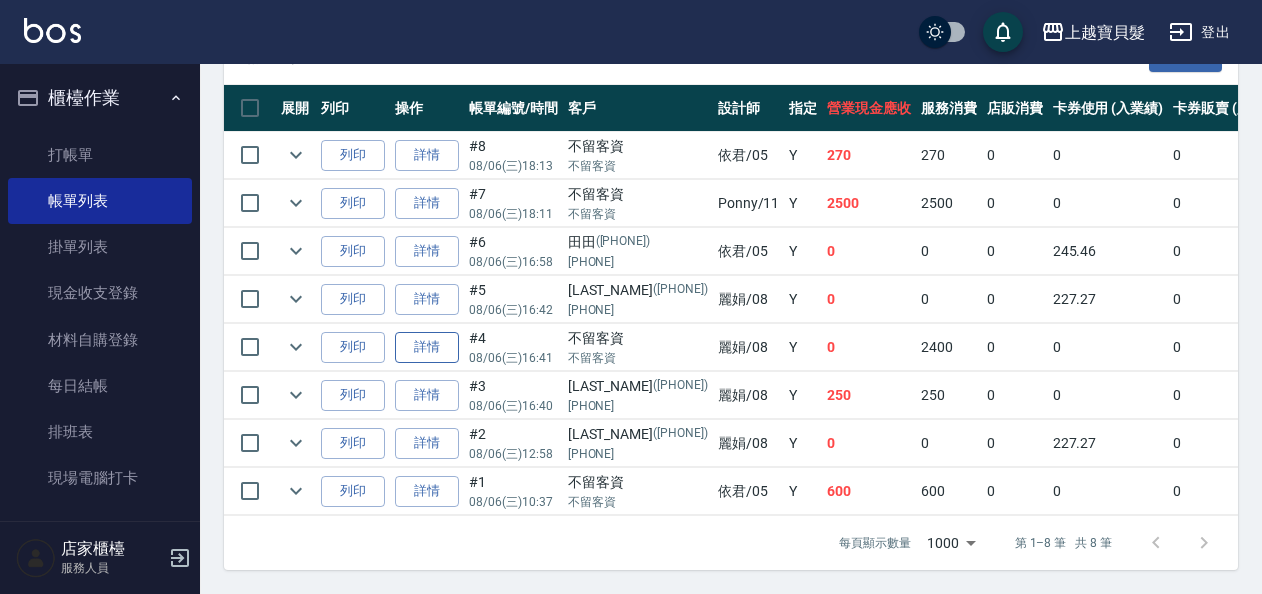 click on "詳情" at bounding box center (427, 347) 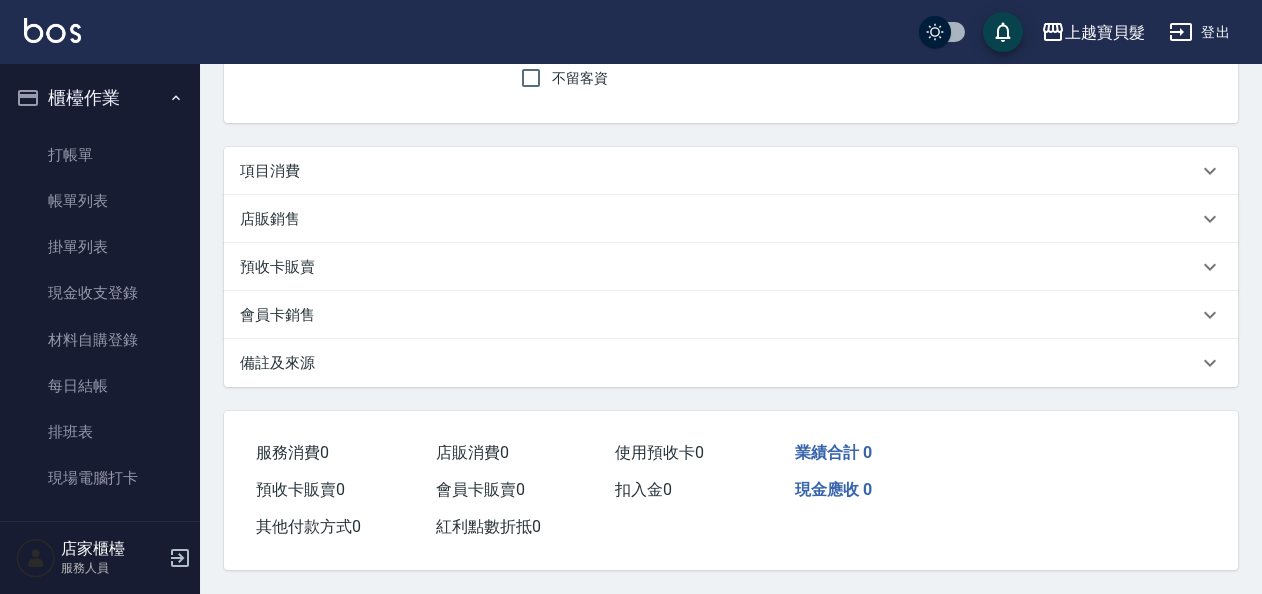 scroll, scrollTop: 0, scrollLeft: 0, axis: both 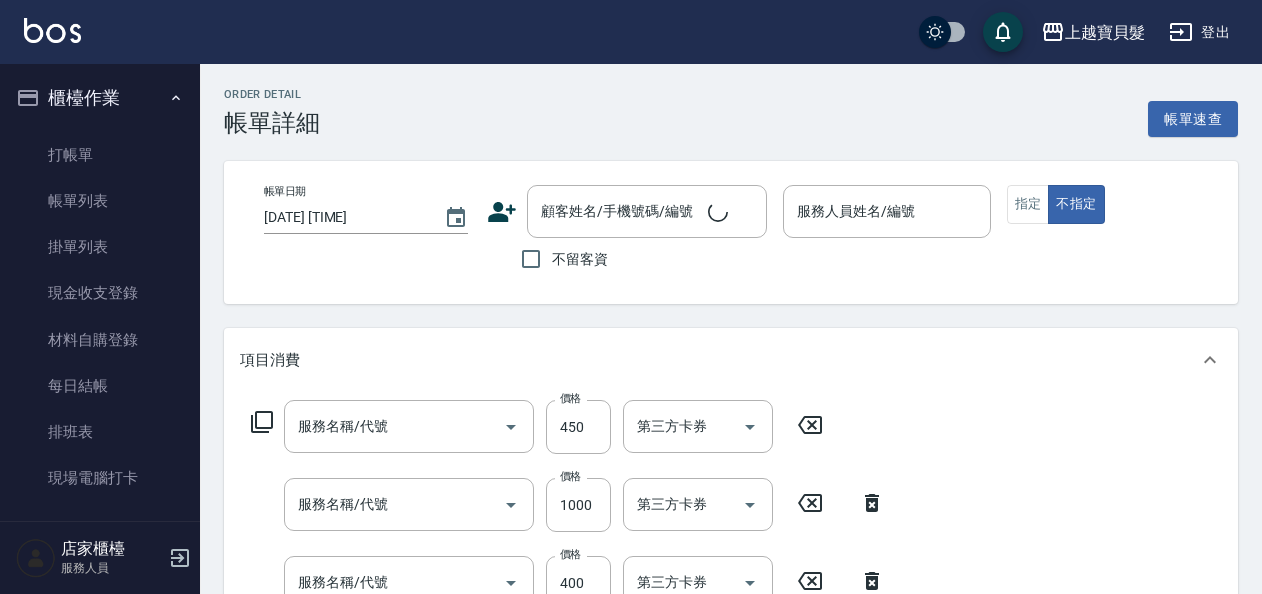 type on "剪髮(202)" 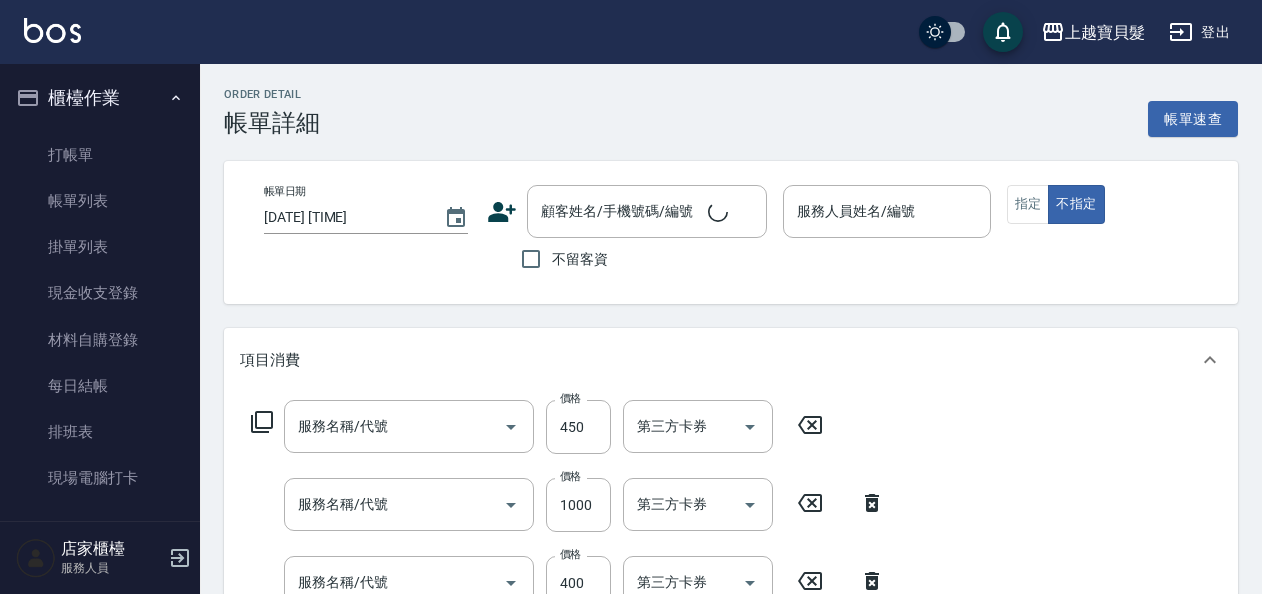 type on "補染(403)" 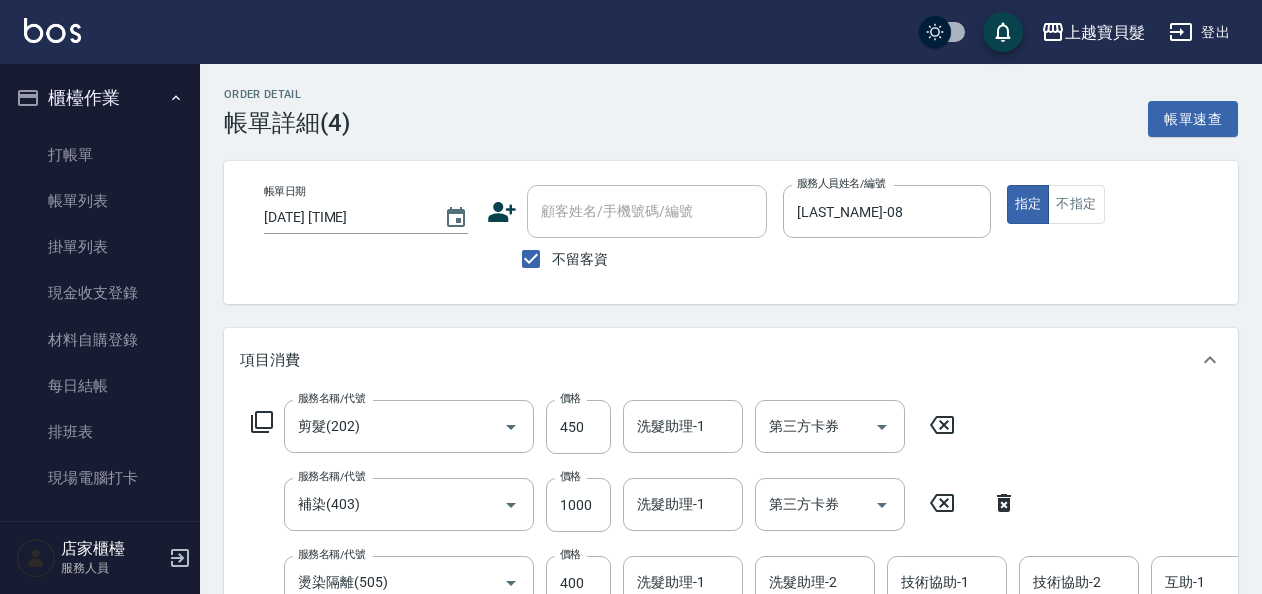 type on "[DATE] [TIME]" 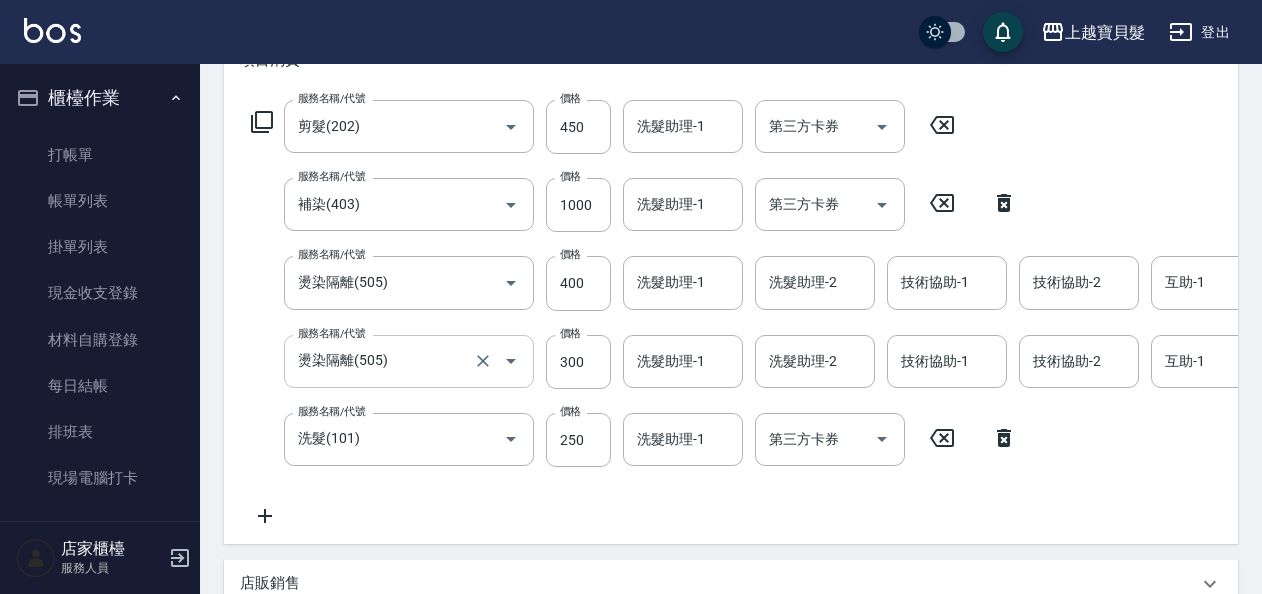 click 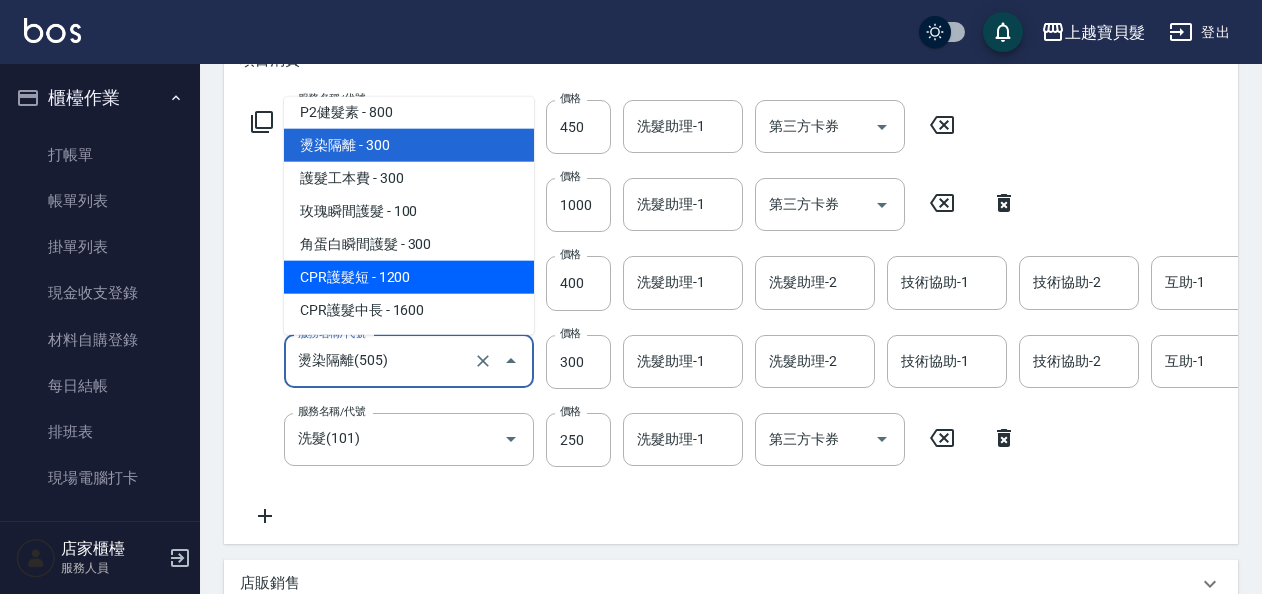 scroll, scrollTop: 1785, scrollLeft: 0, axis: vertical 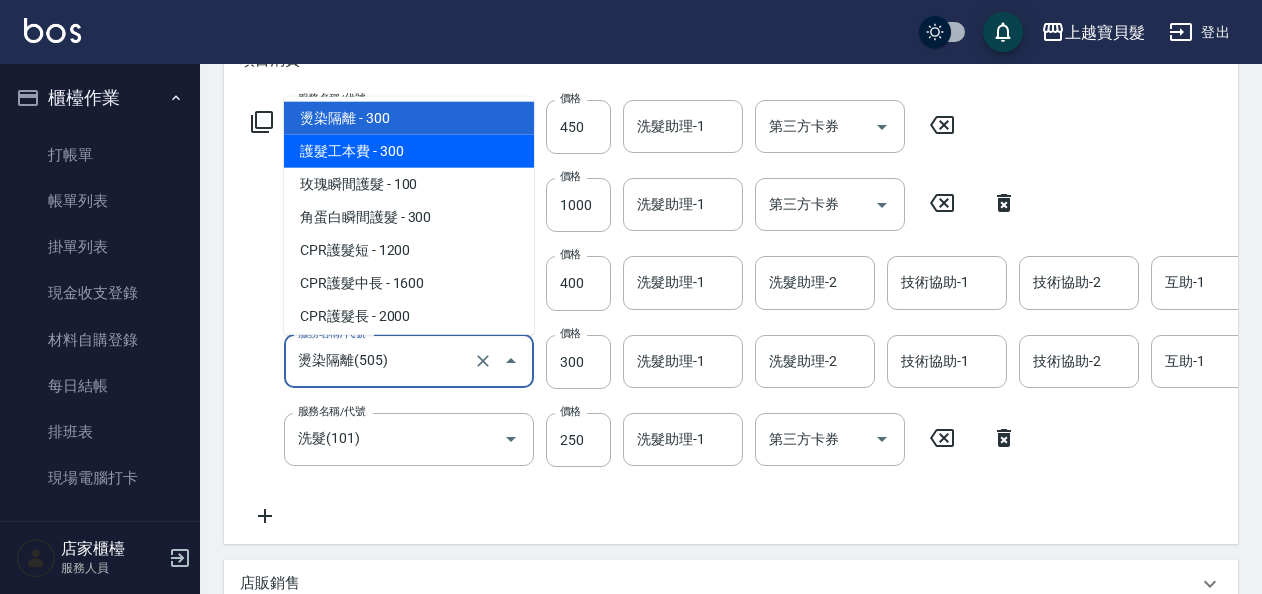 click on "護髮工本費 - 300" at bounding box center [409, 151] 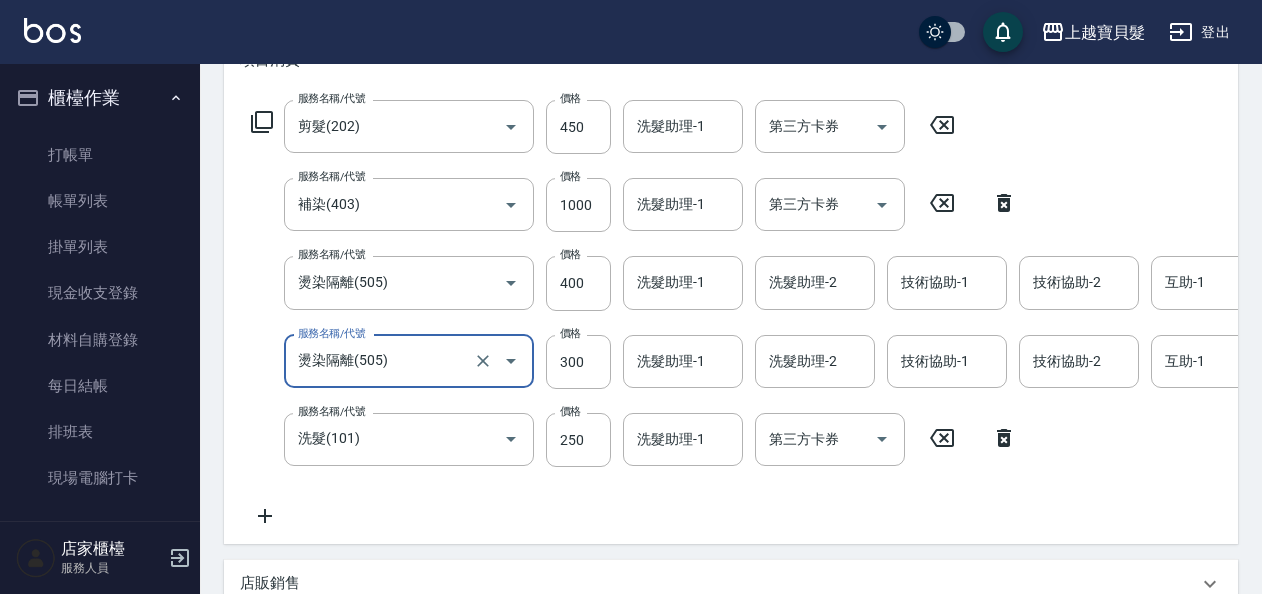 type on "護髮工本費(506)" 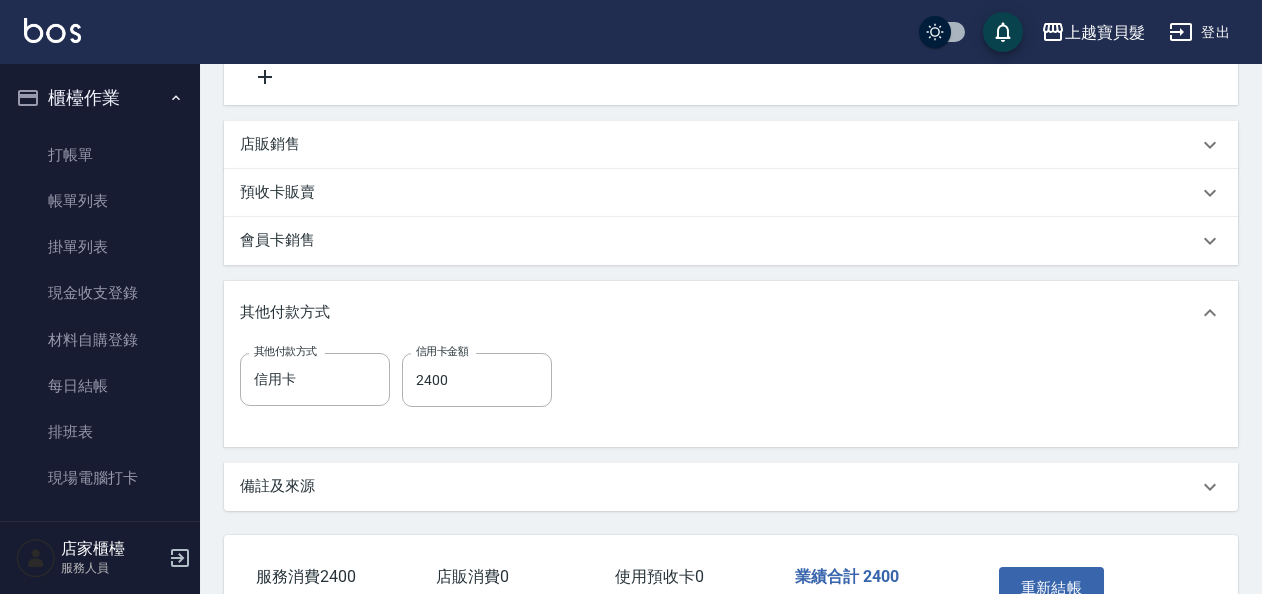 scroll, scrollTop: 800, scrollLeft: 0, axis: vertical 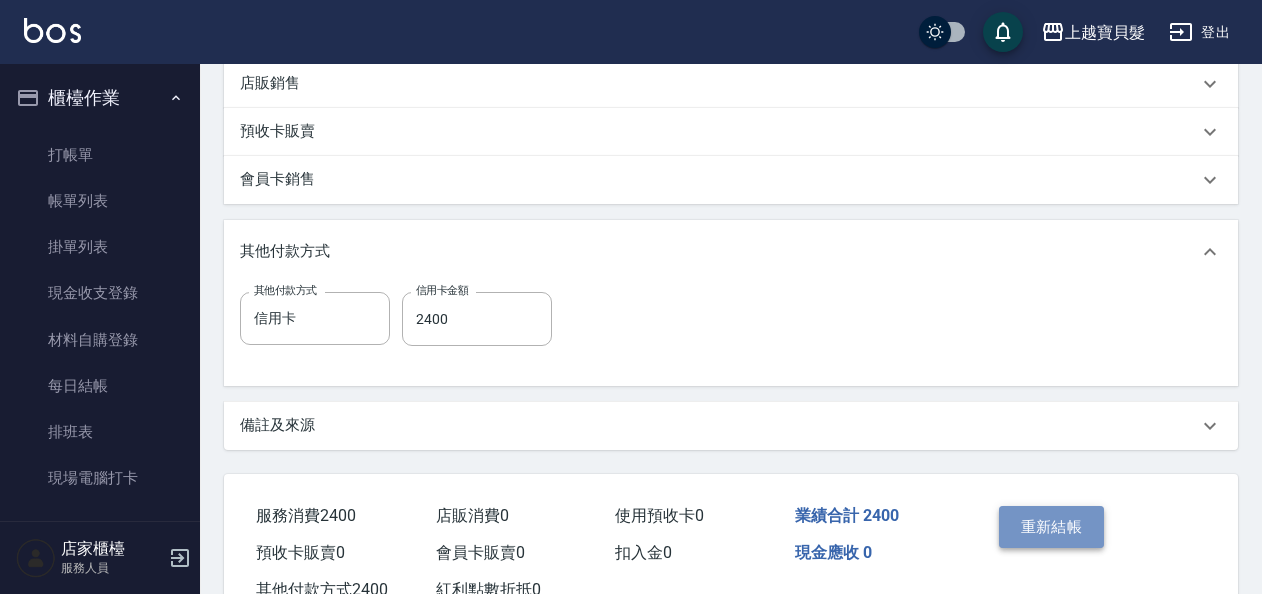 click on "重新結帳" at bounding box center [1052, 527] 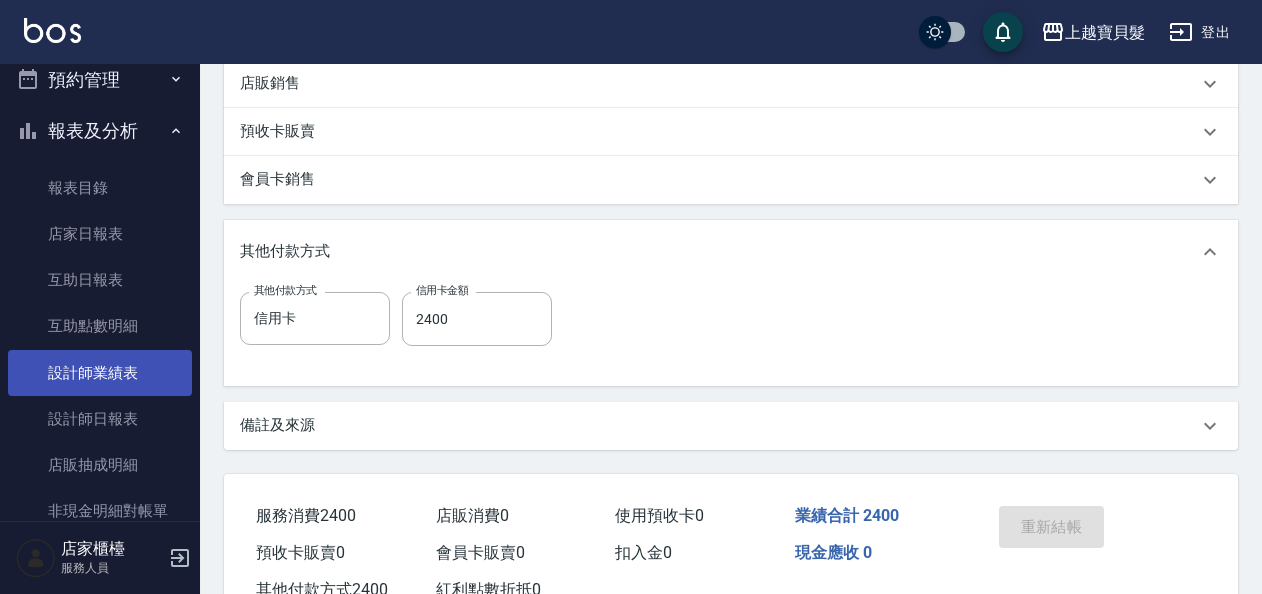 scroll, scrollTop: 300, scrollLeft: 0, axis: vertical 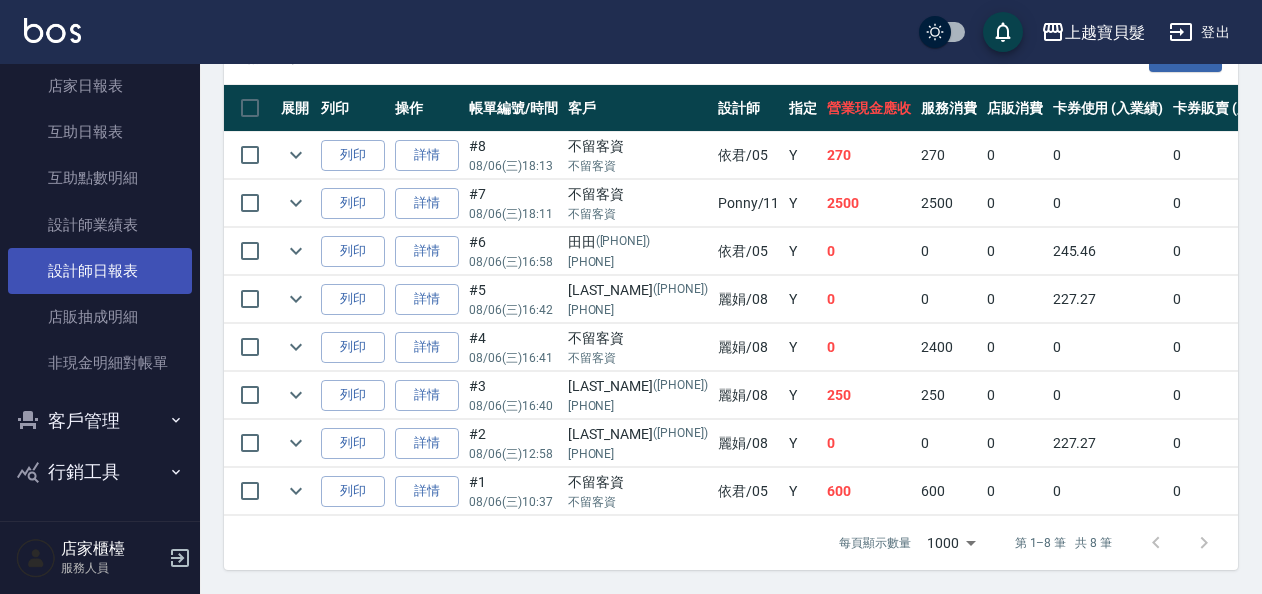 click on "設計師日報表" at bounding box center [100, 271] 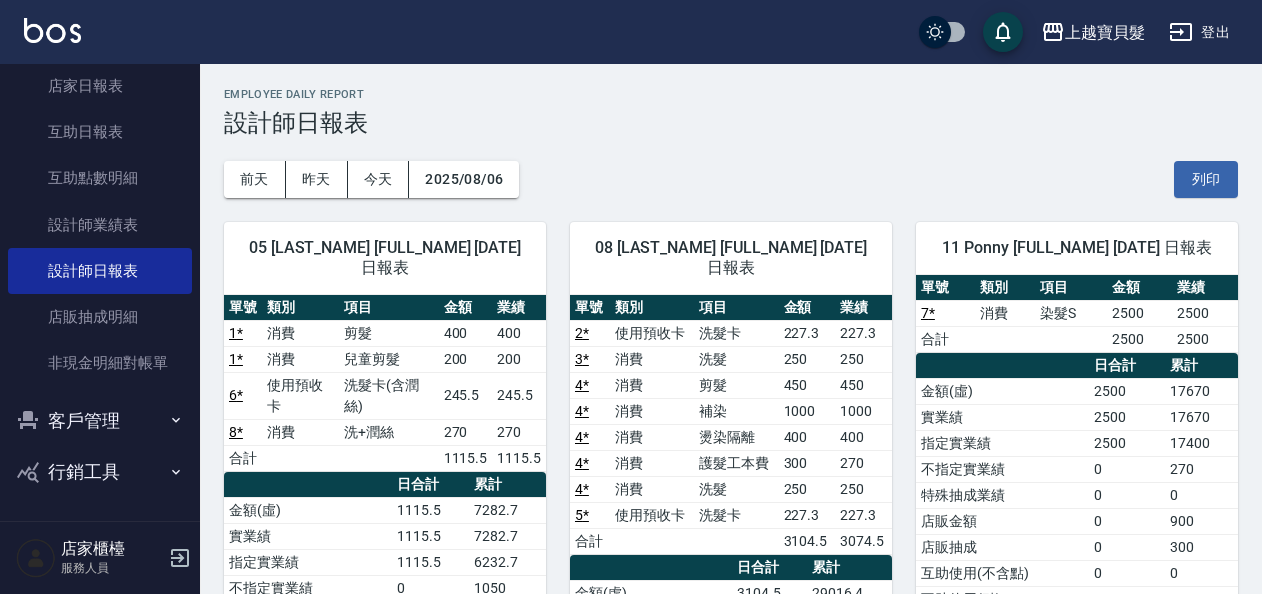 scroll, scrollTop: 0, scrollLeft: 0, axis: both 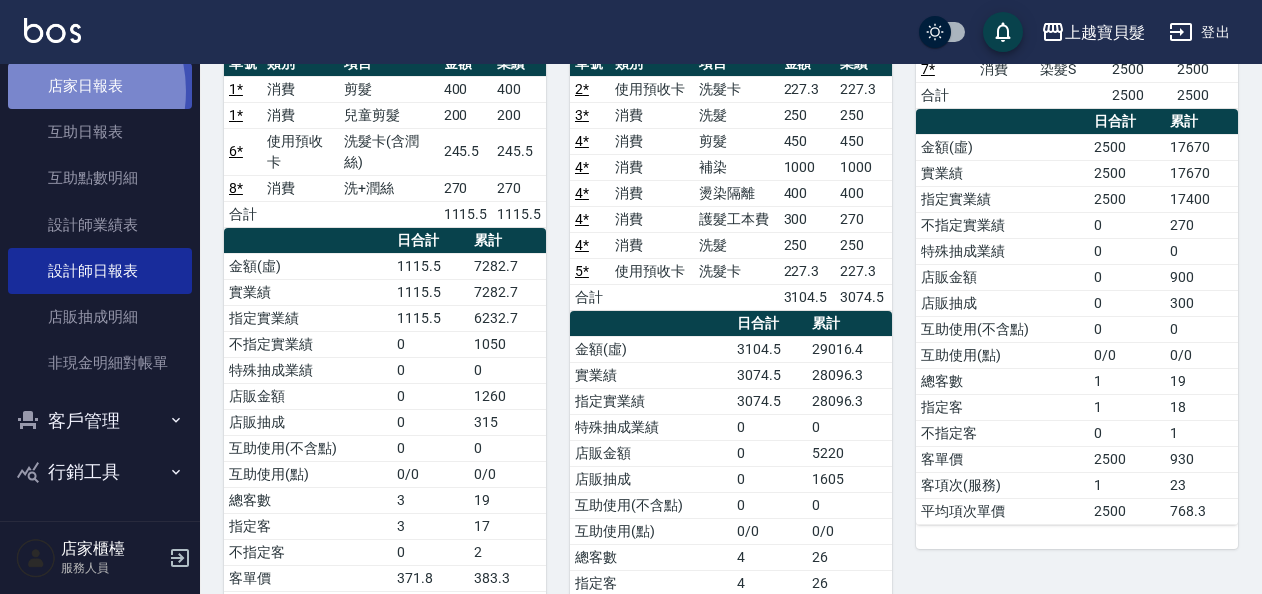 click on "店家日報表" at bounding box center [100, 86] 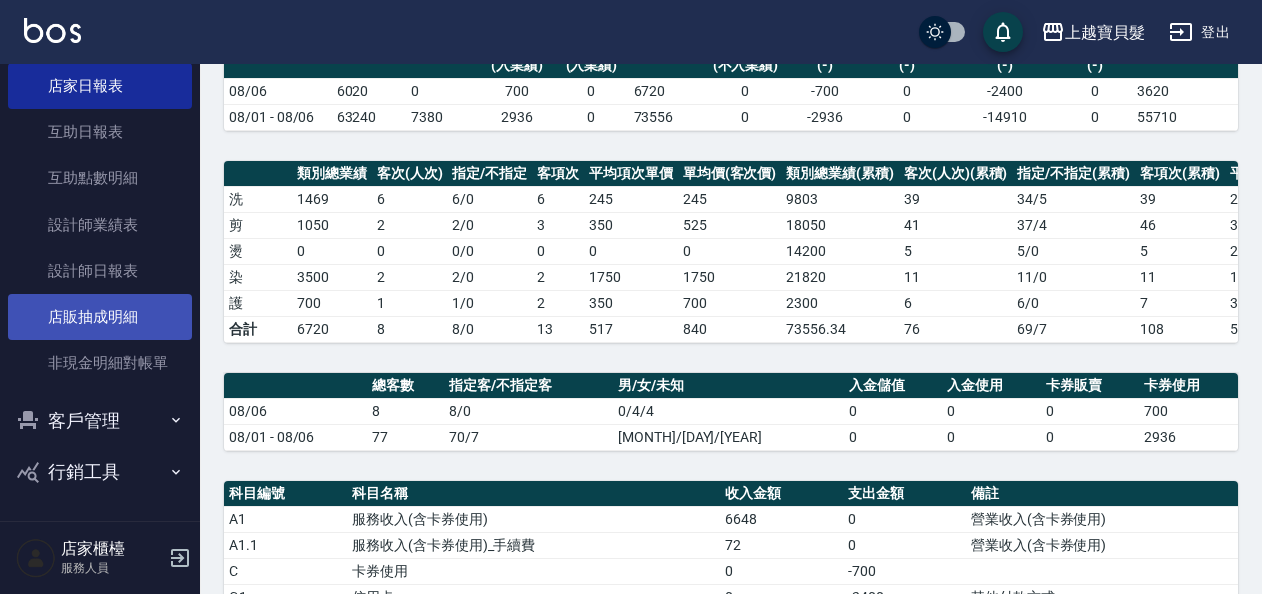 scroll, scrollTop: 177, scrollLeft: 0, axis: vertical 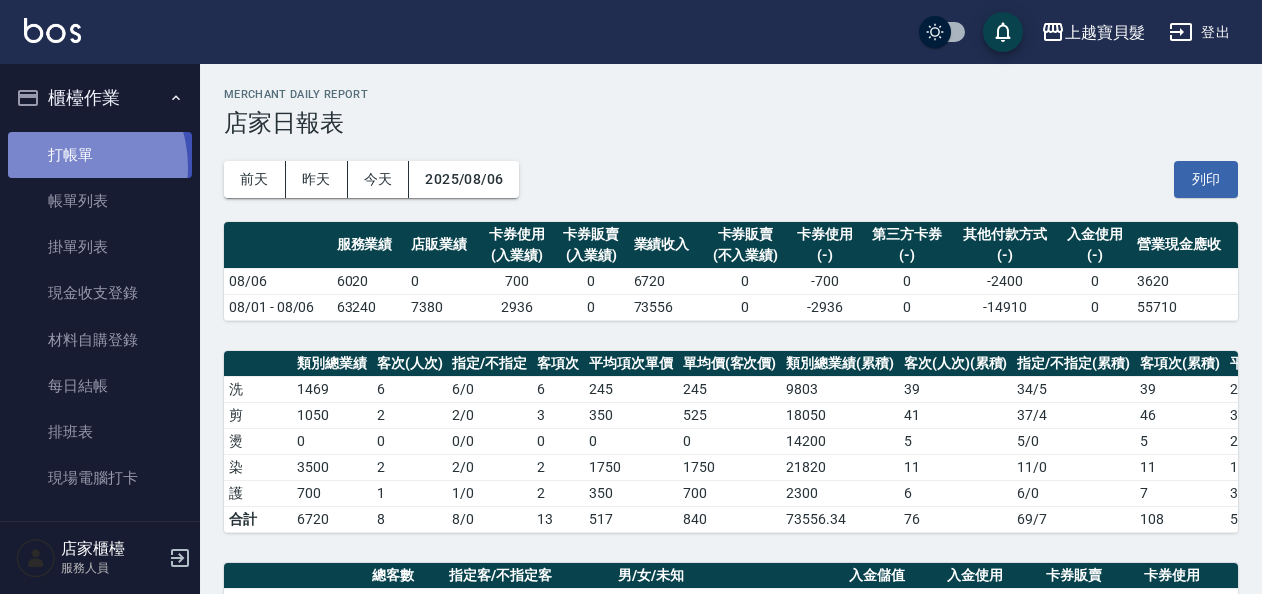 click on "打帳單" at bounding box center [100, 155] 